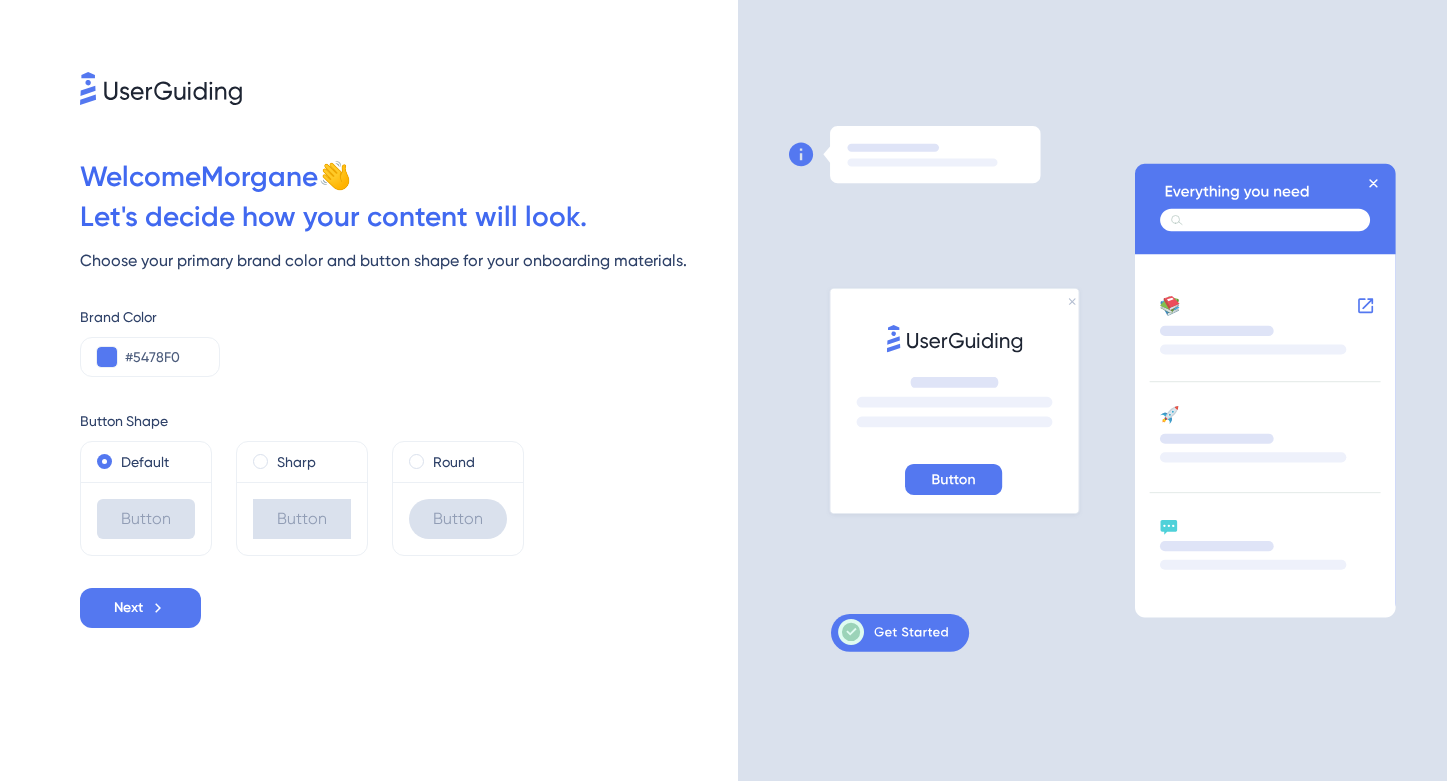 scroll, scrollTop: 0, scrollLeft: 0, axis: both 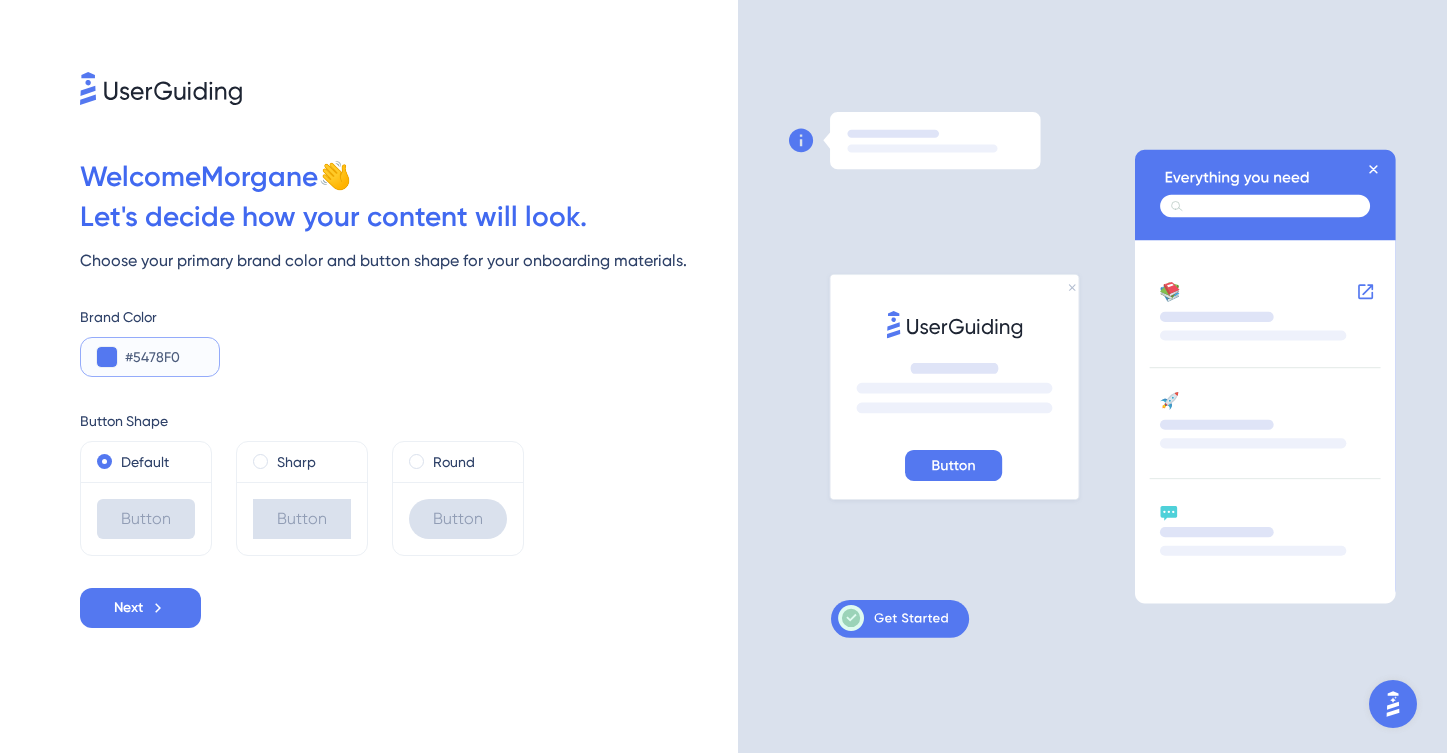 drag, startPoint x: 201, startPoint y: 354, endPoint x: 90, endPoint y: 354, distance: 111 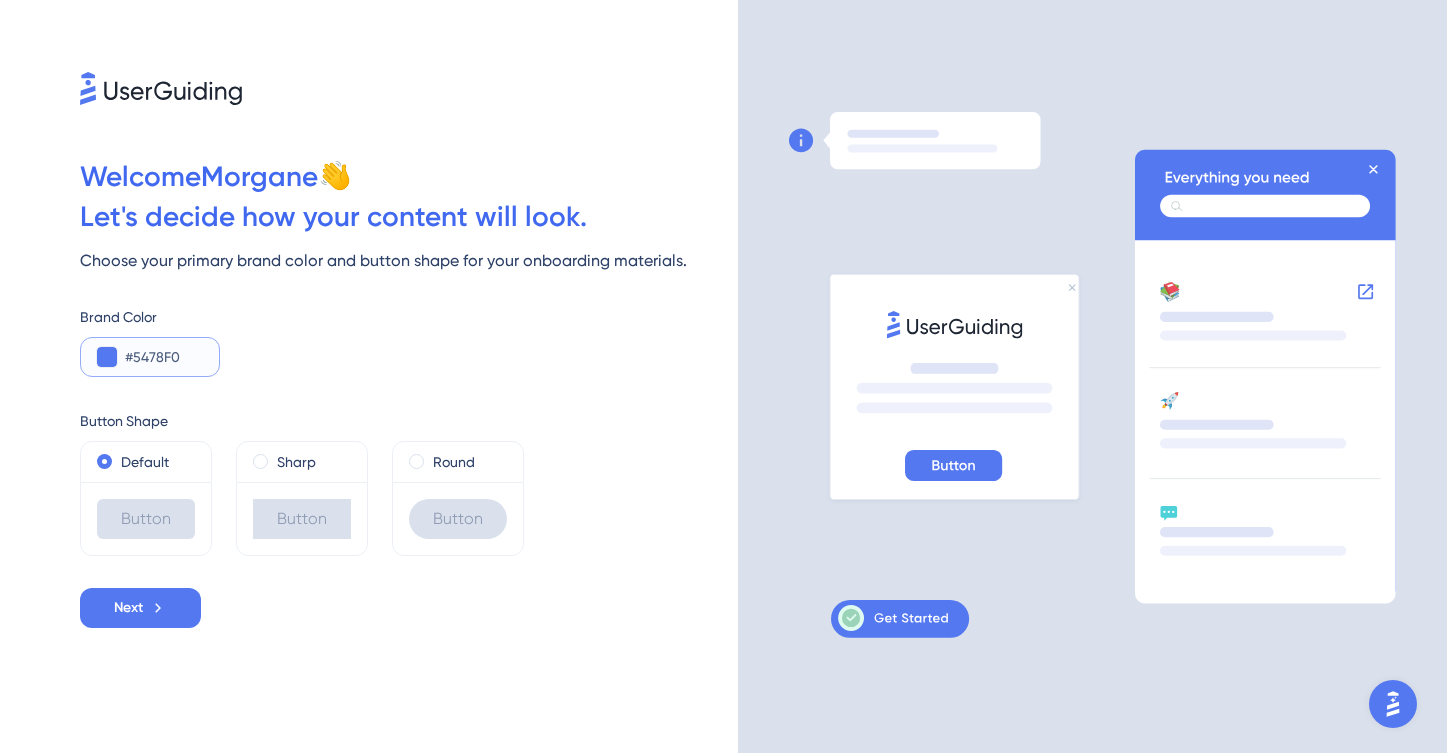type on "#1B126B" 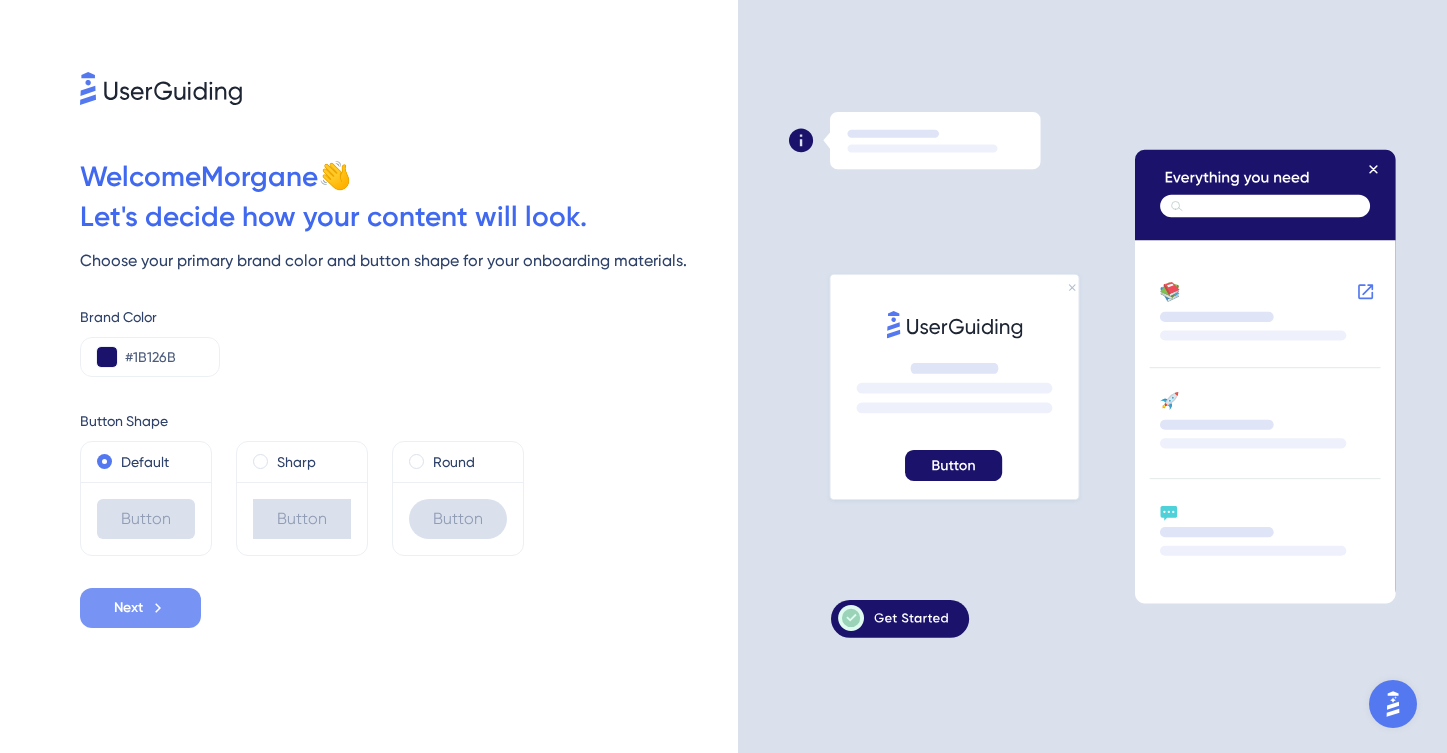 click on "Next" at bounding box center [140, 608] 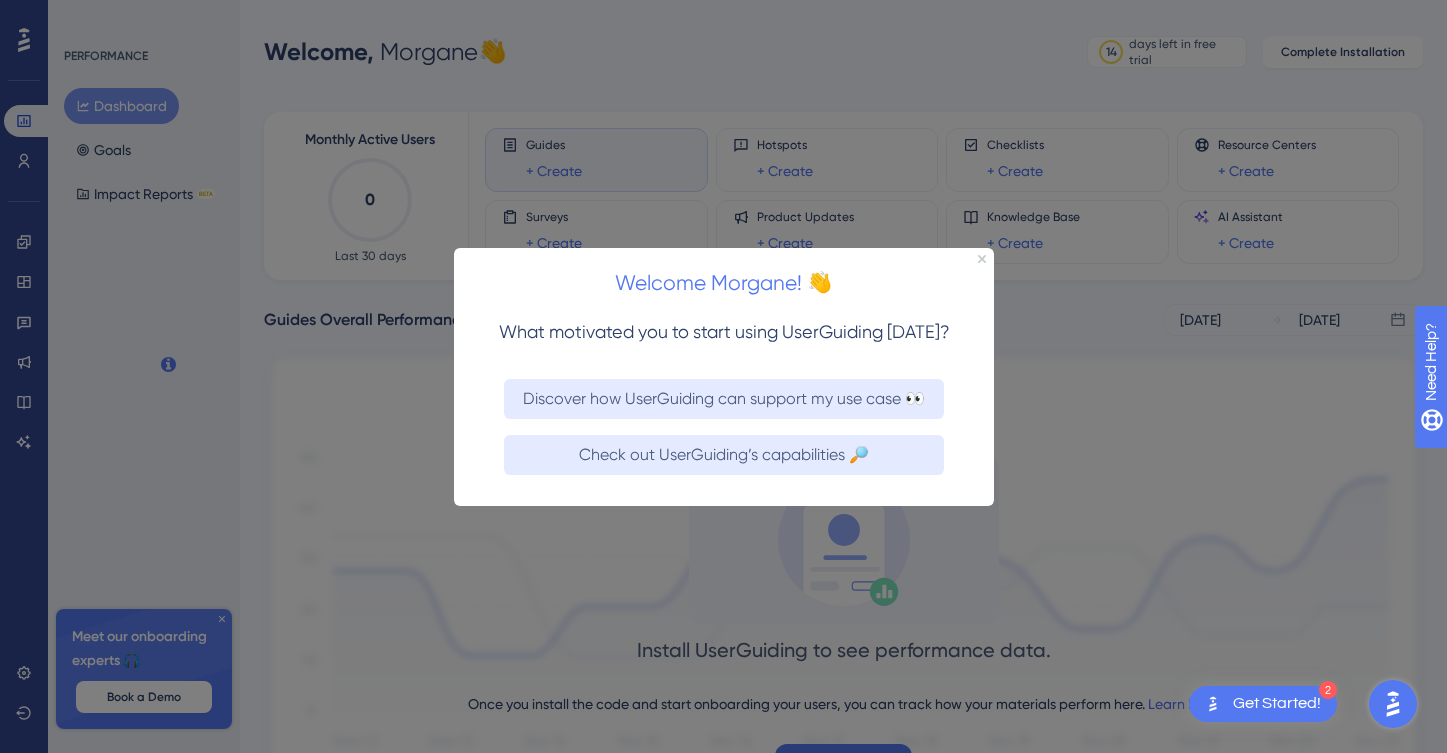 scroll, scrollTop: 0, scrollLeft: 0, axis: both 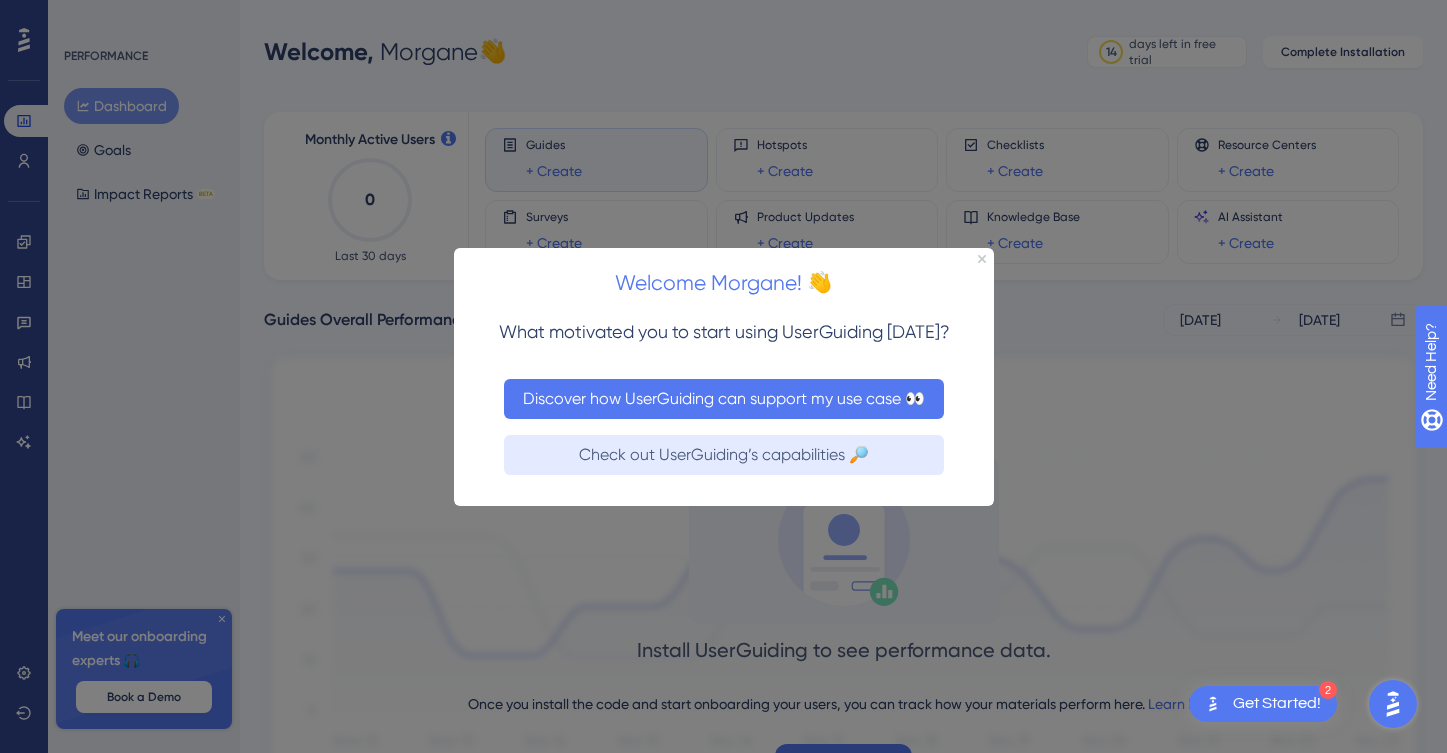 click on "Discover how UserGuiding can support my use case 👀" at bounding box center [723, 398] 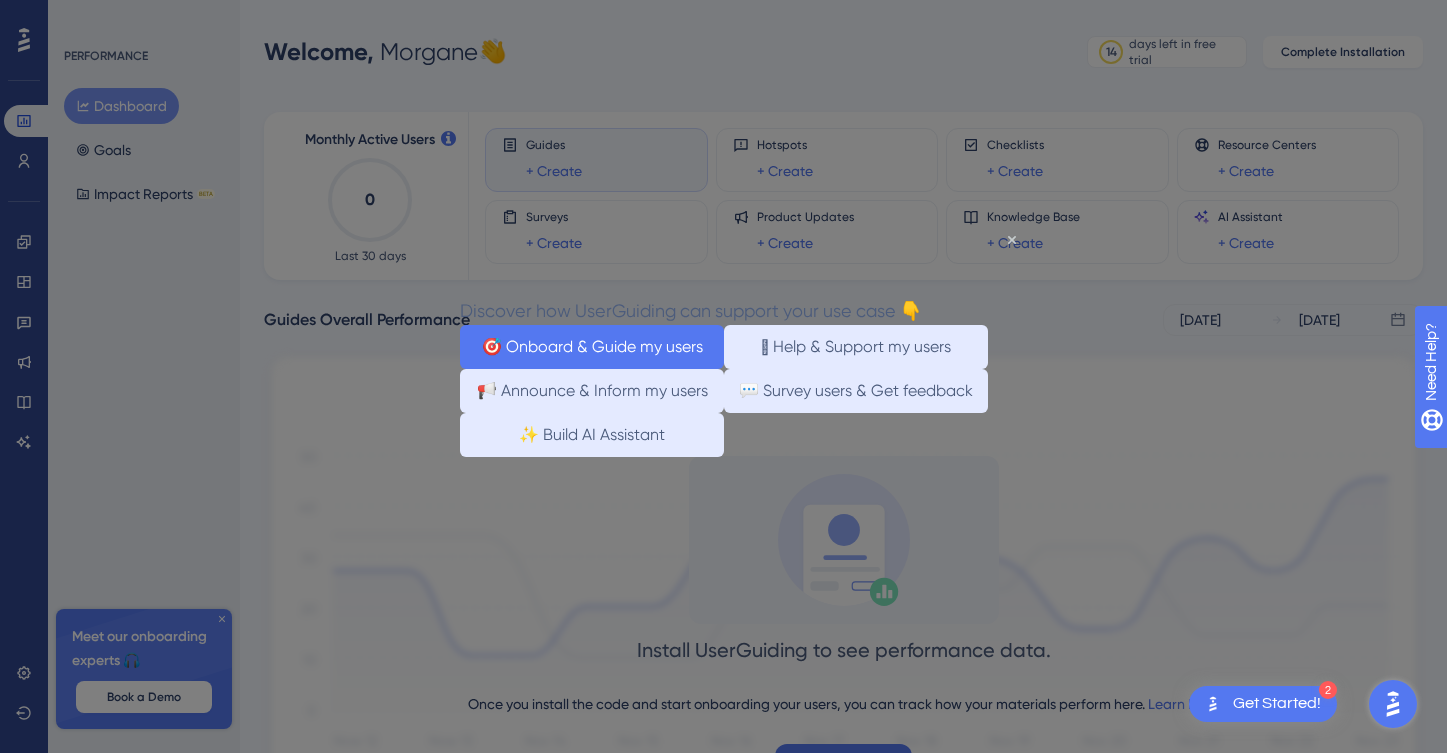 click on "🎯 Onboard & Guide my users" at bounding box center (591, 347) 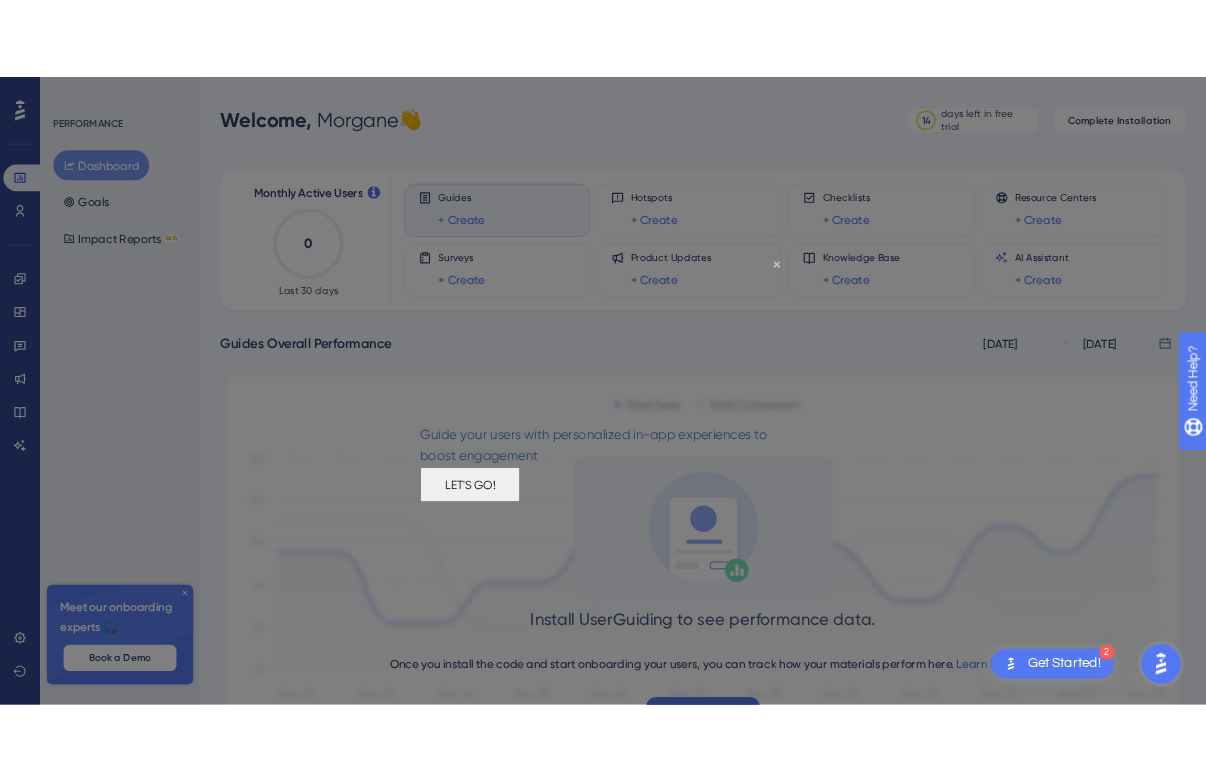 scroll, scrollTop: 0, scrollLeft: 0, axis: both 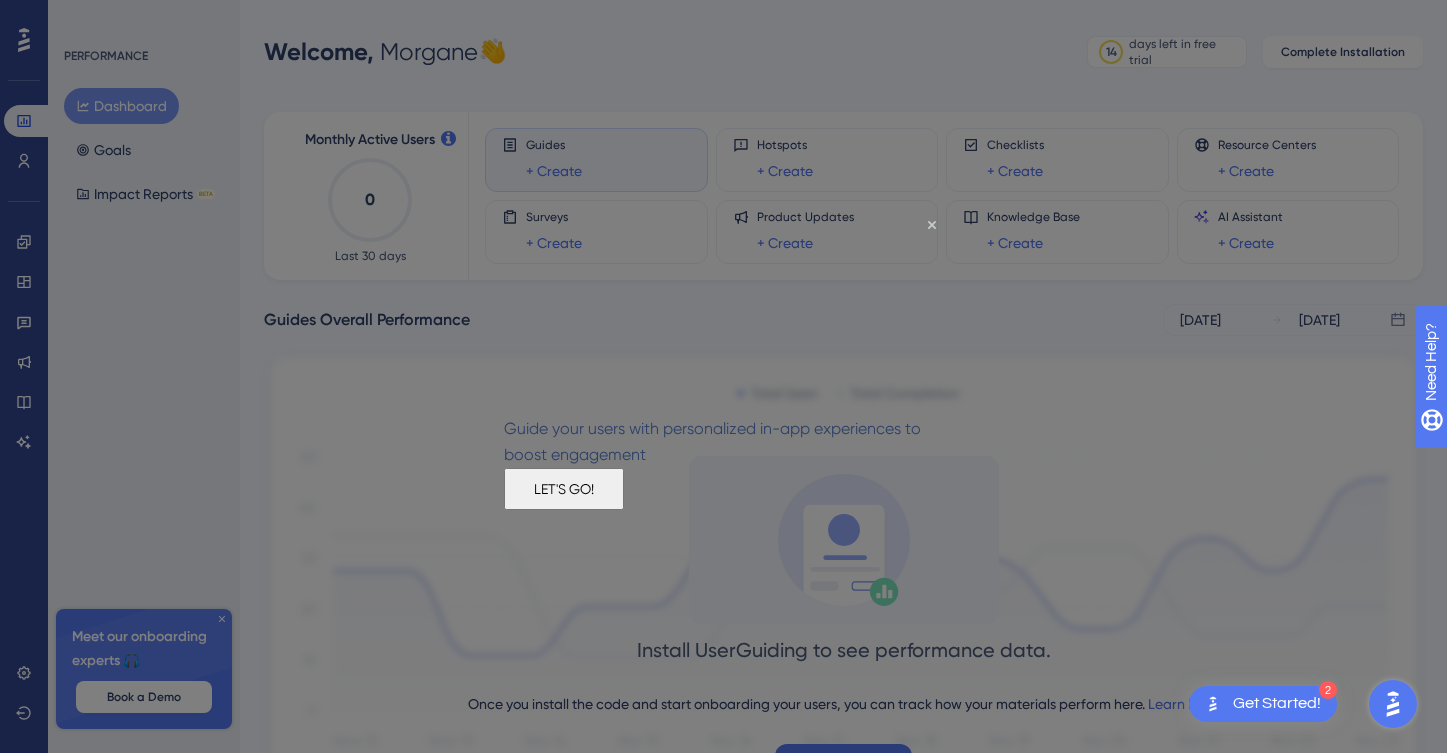 click on "LET'S GO!" at bounding box center [563, 488] 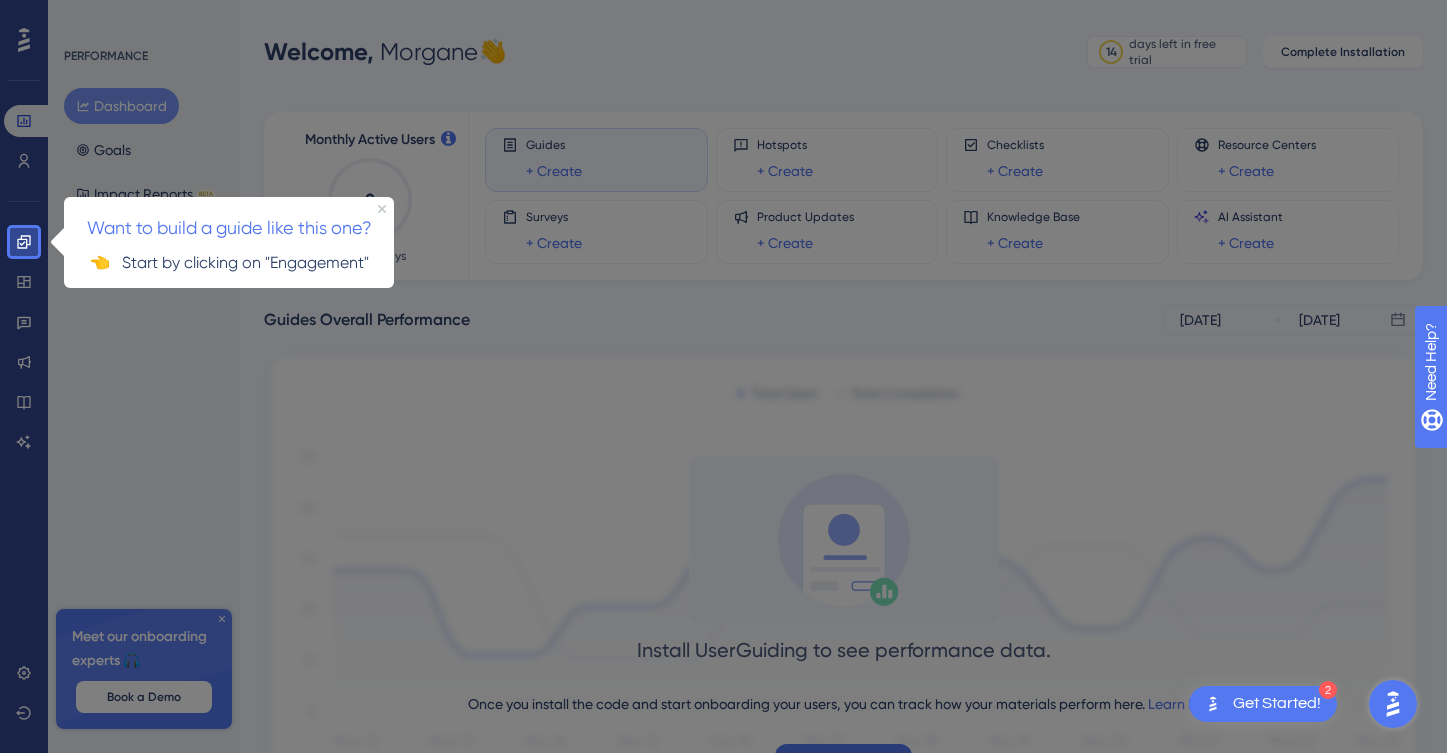 click at bounding box center [742, 425] 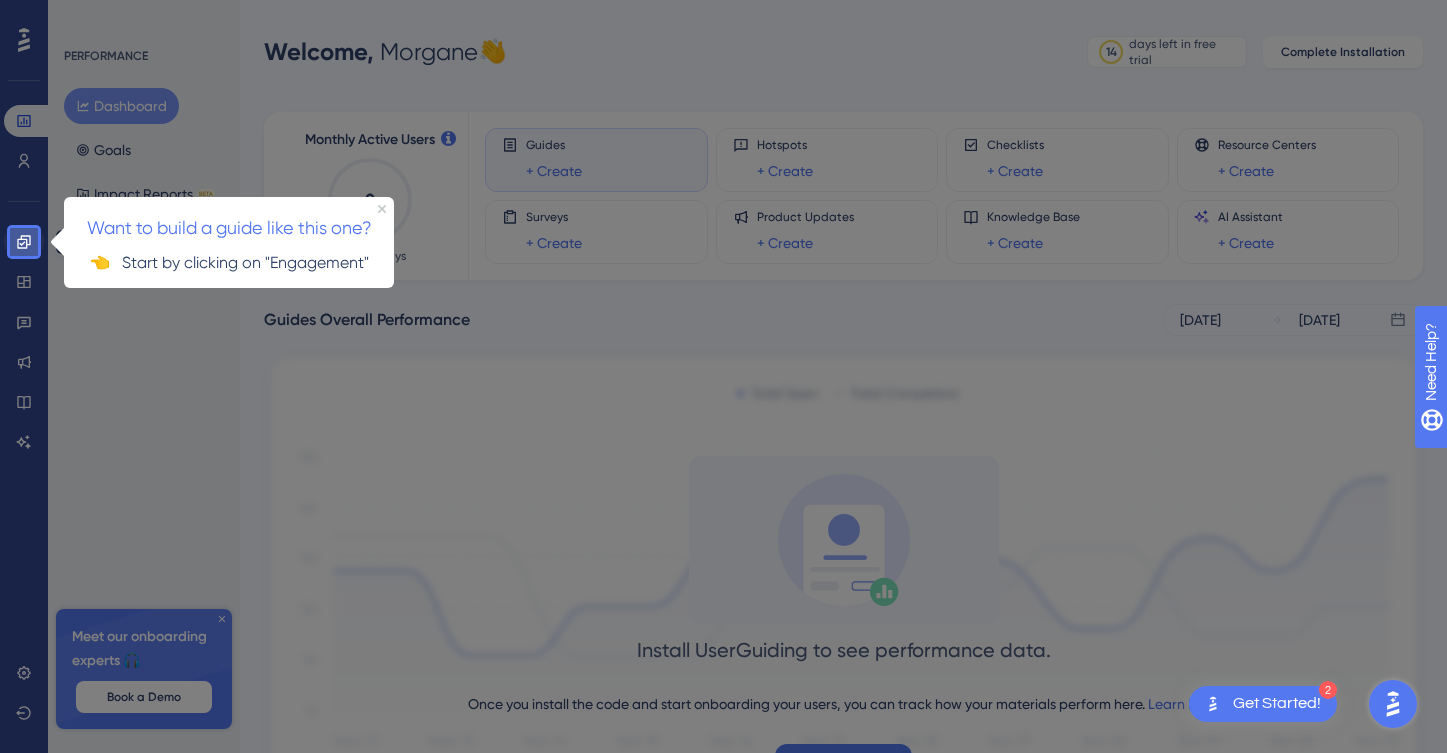 click 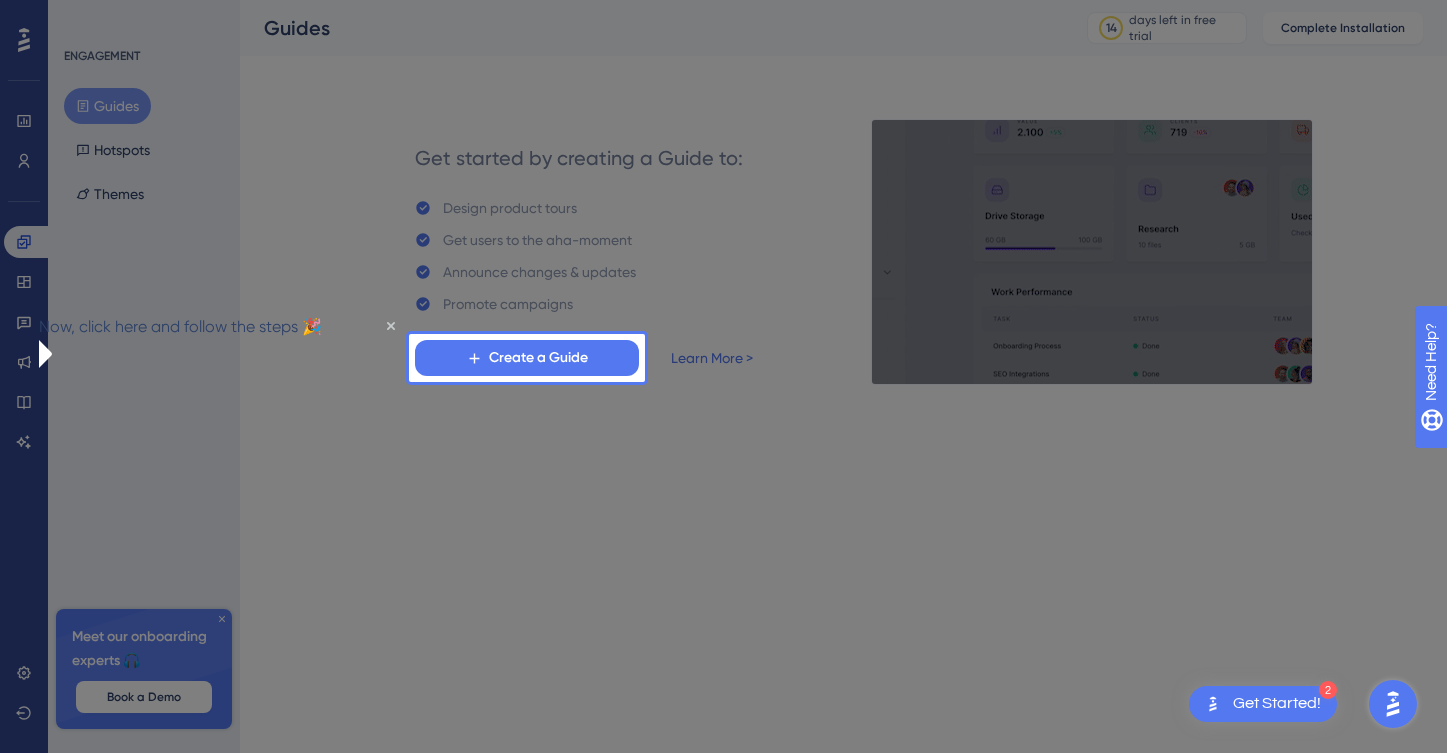 click at bounding box center (204, 425) 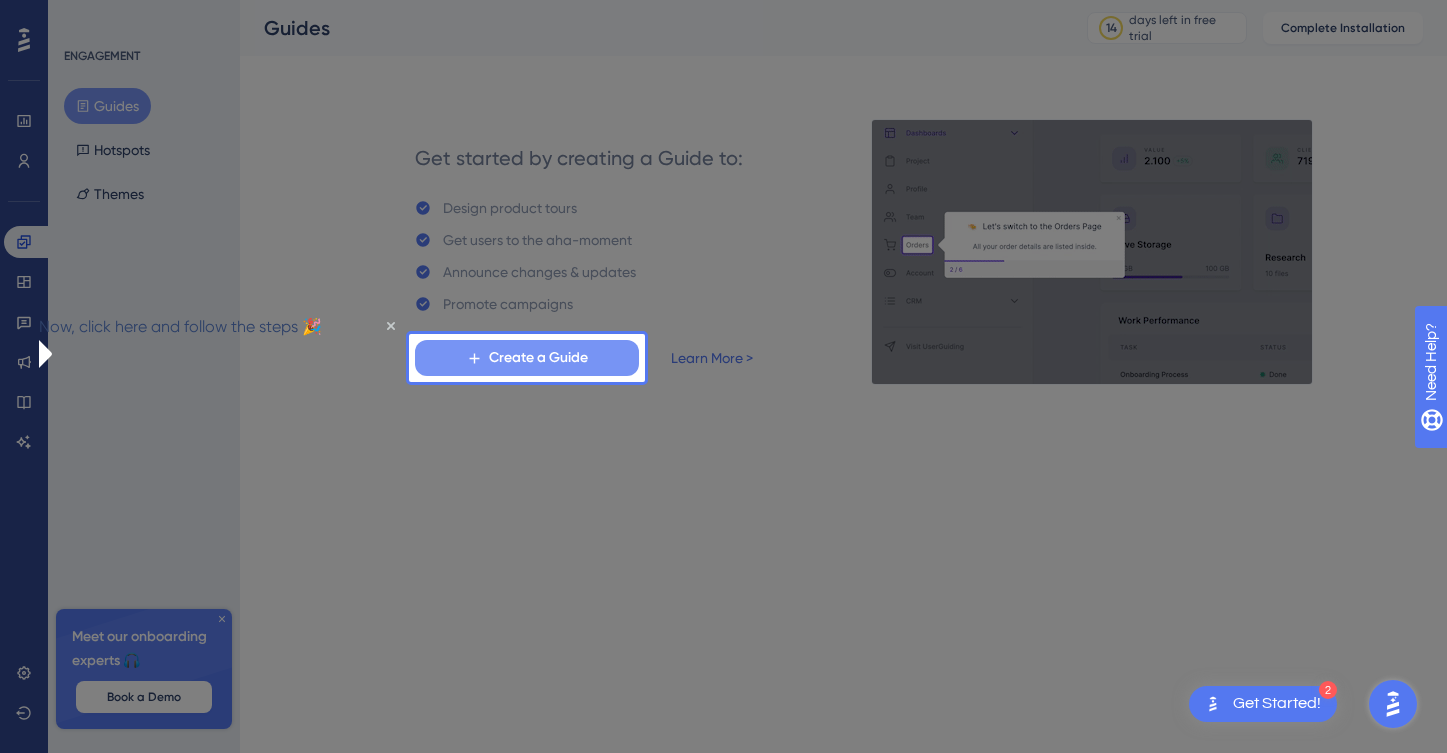 click on "Create a Guide" at bounding box center (538, 358) 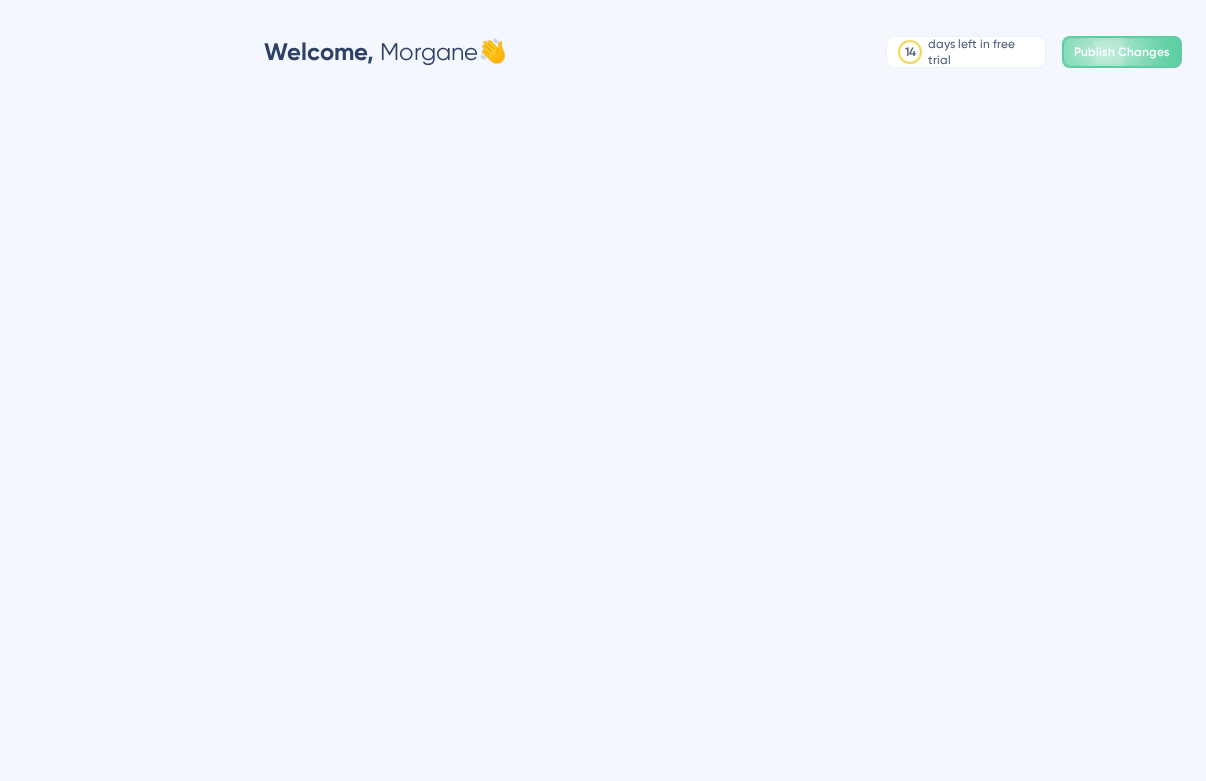 scroll, scrollTop: 0, scrollLeft: 0, axis: both 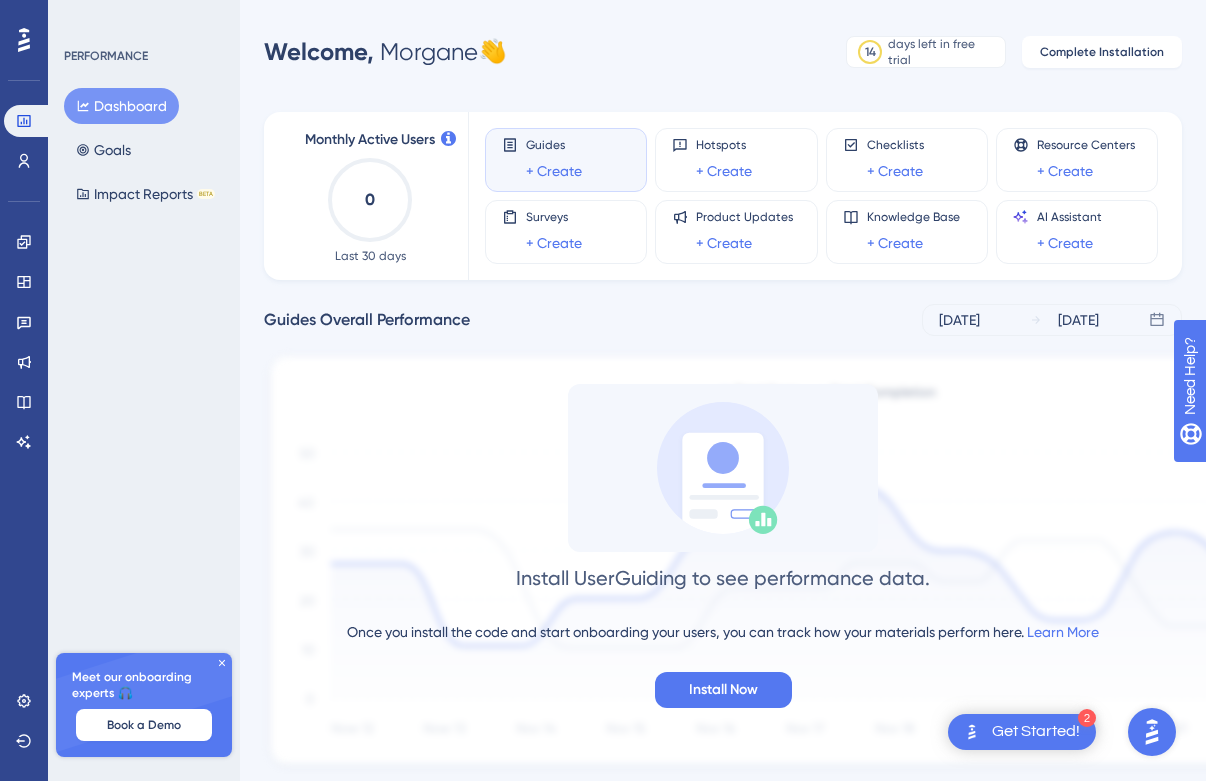 click on "Welcome,   Morgane  👋 14 days left in free trial Click to see  upgrade options Complete Installation" at bounding box center [723, 52] 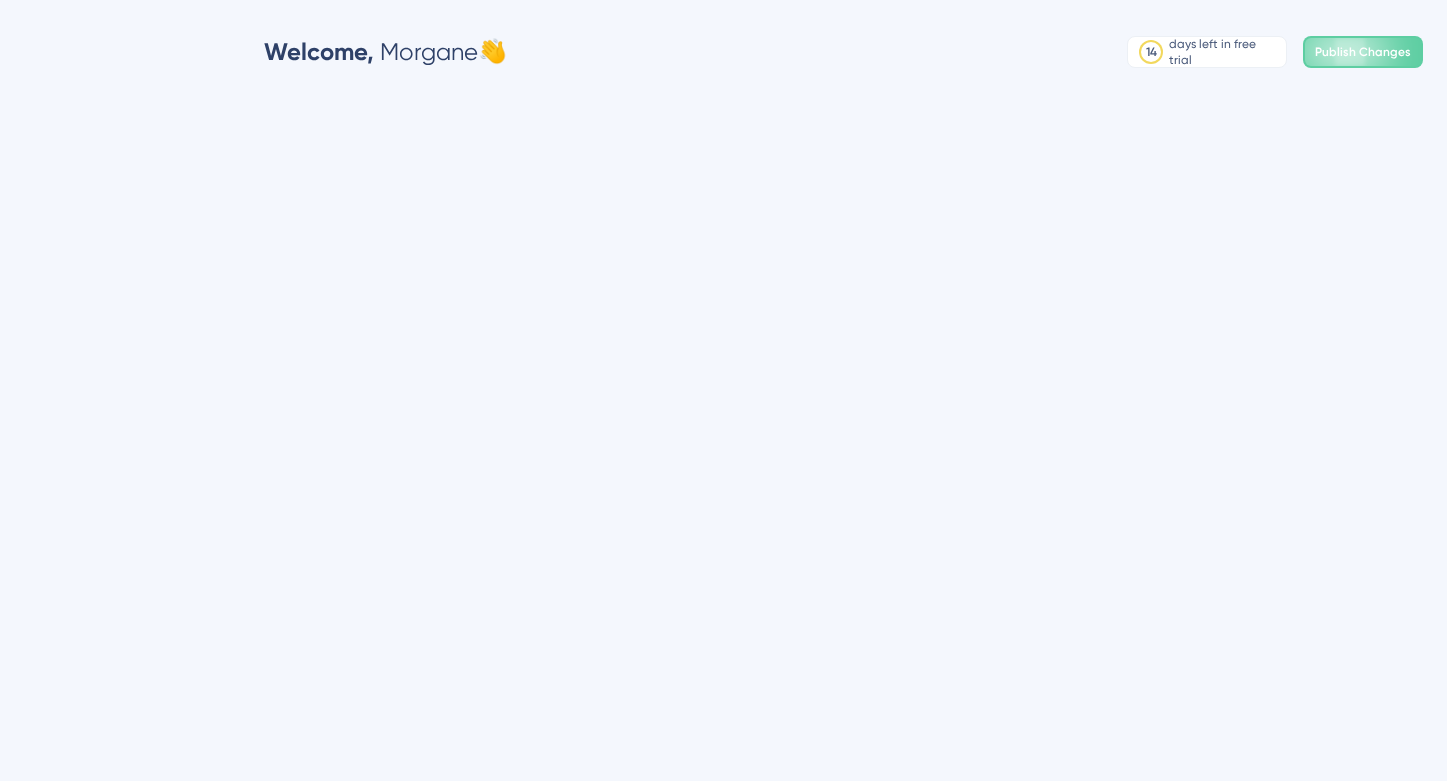 scroll, scrollTop: 0, scrollLeft: 0, axis: both 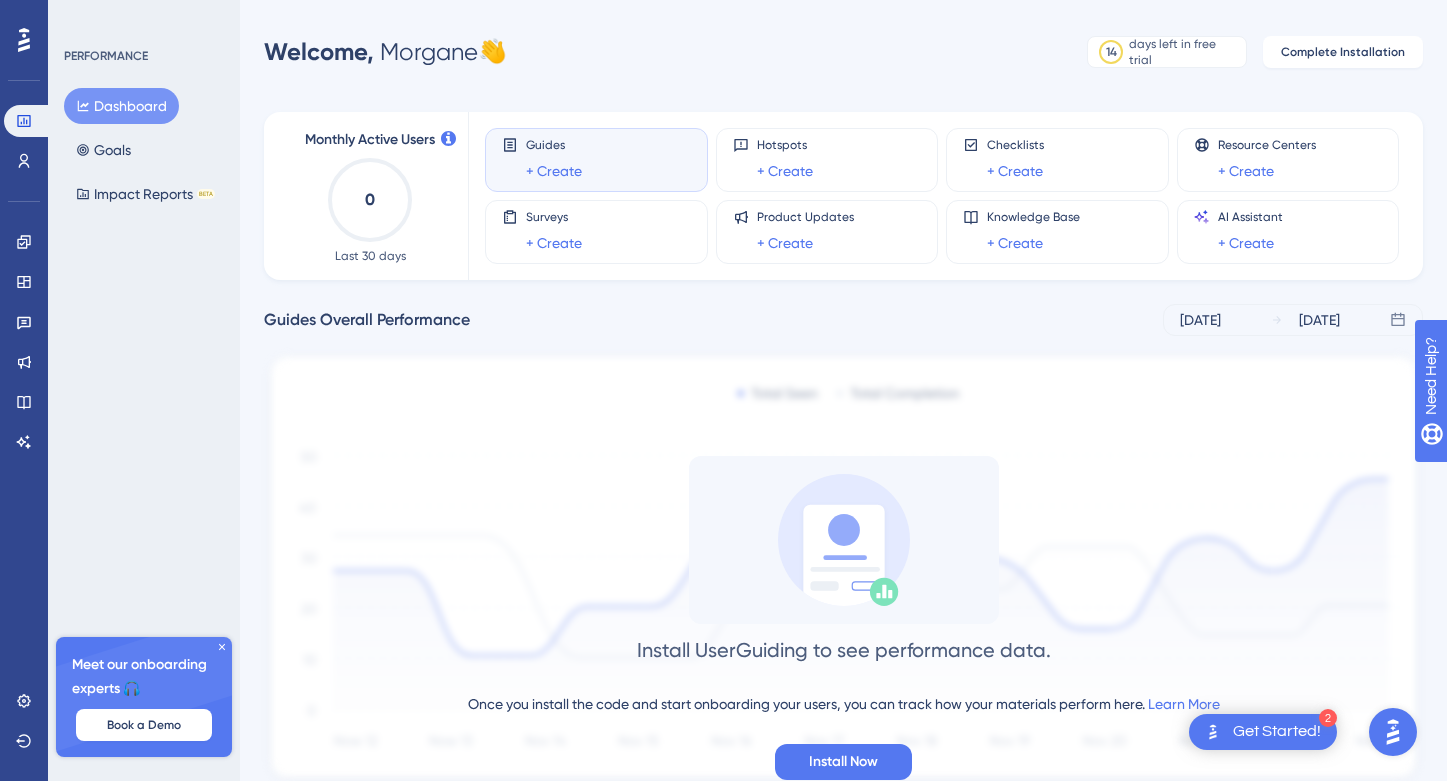 click 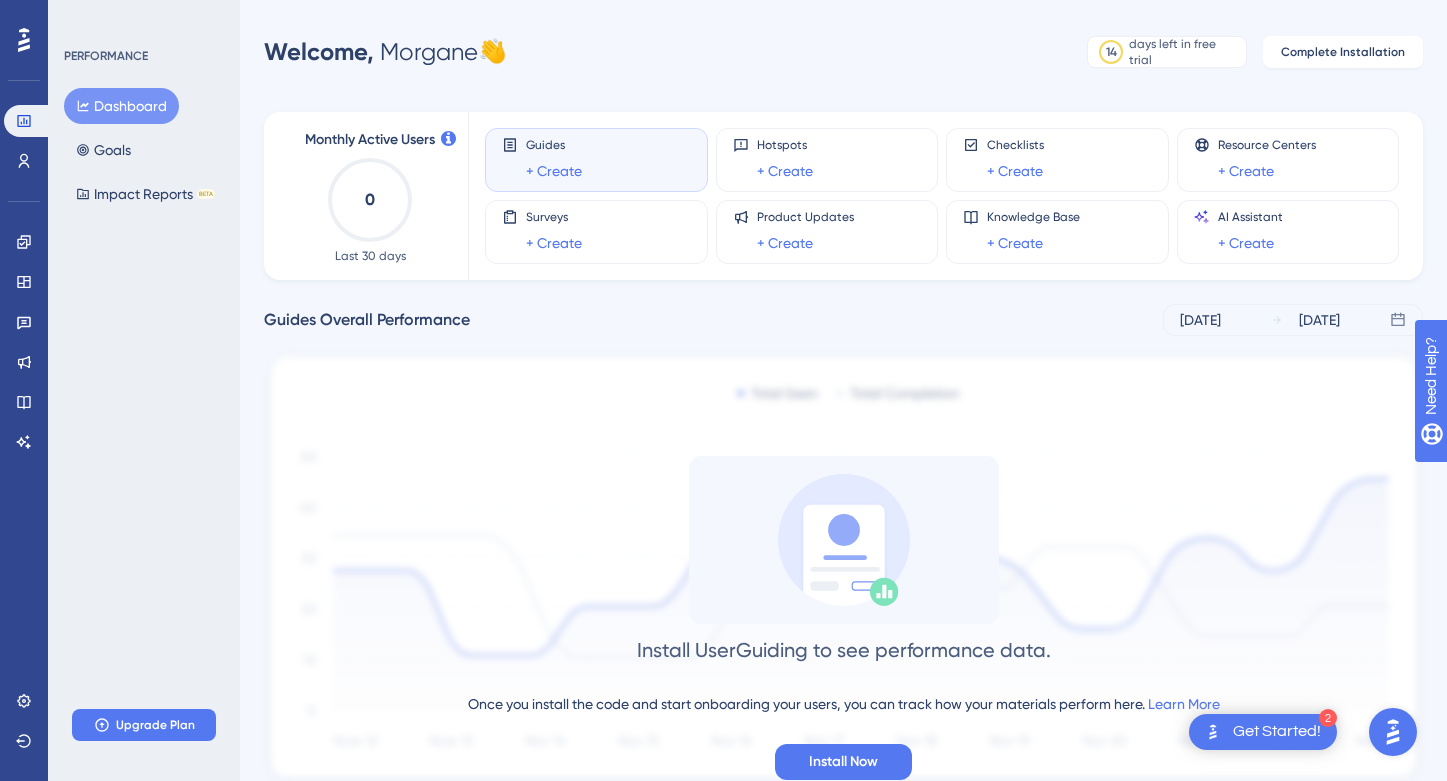 scroll, scrollTop: 0, scrollLeft: 0, axis: both 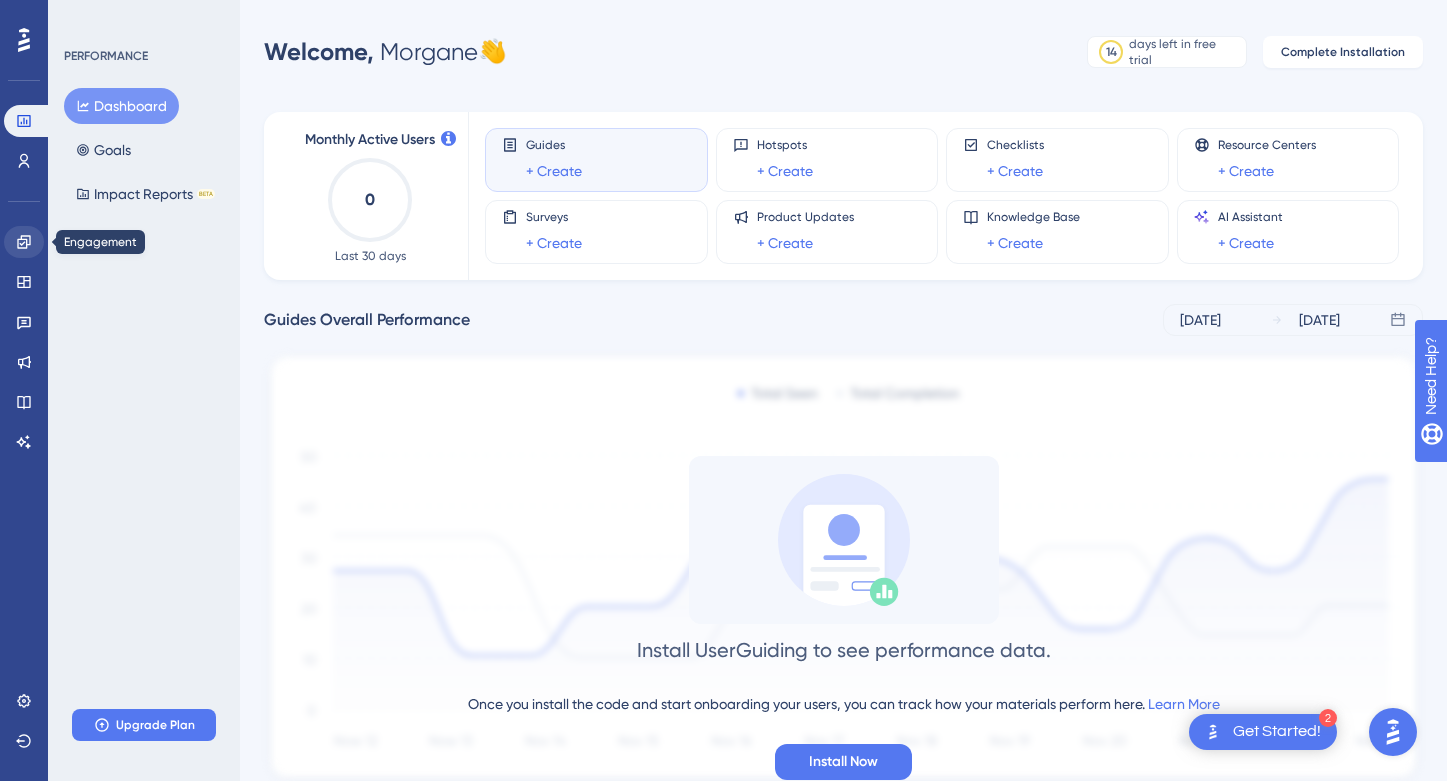 click 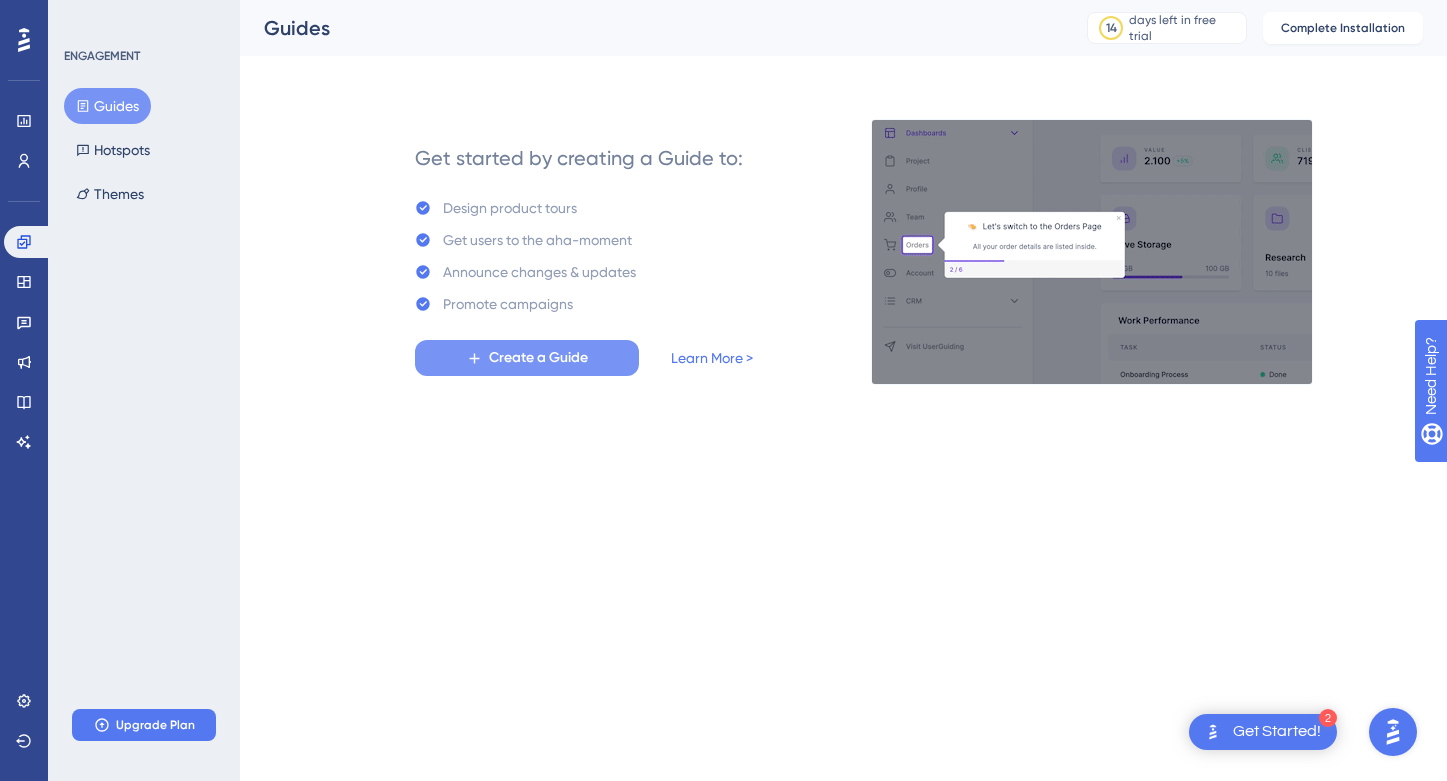click on "Create a Guide" at bounding box center (538, 358) 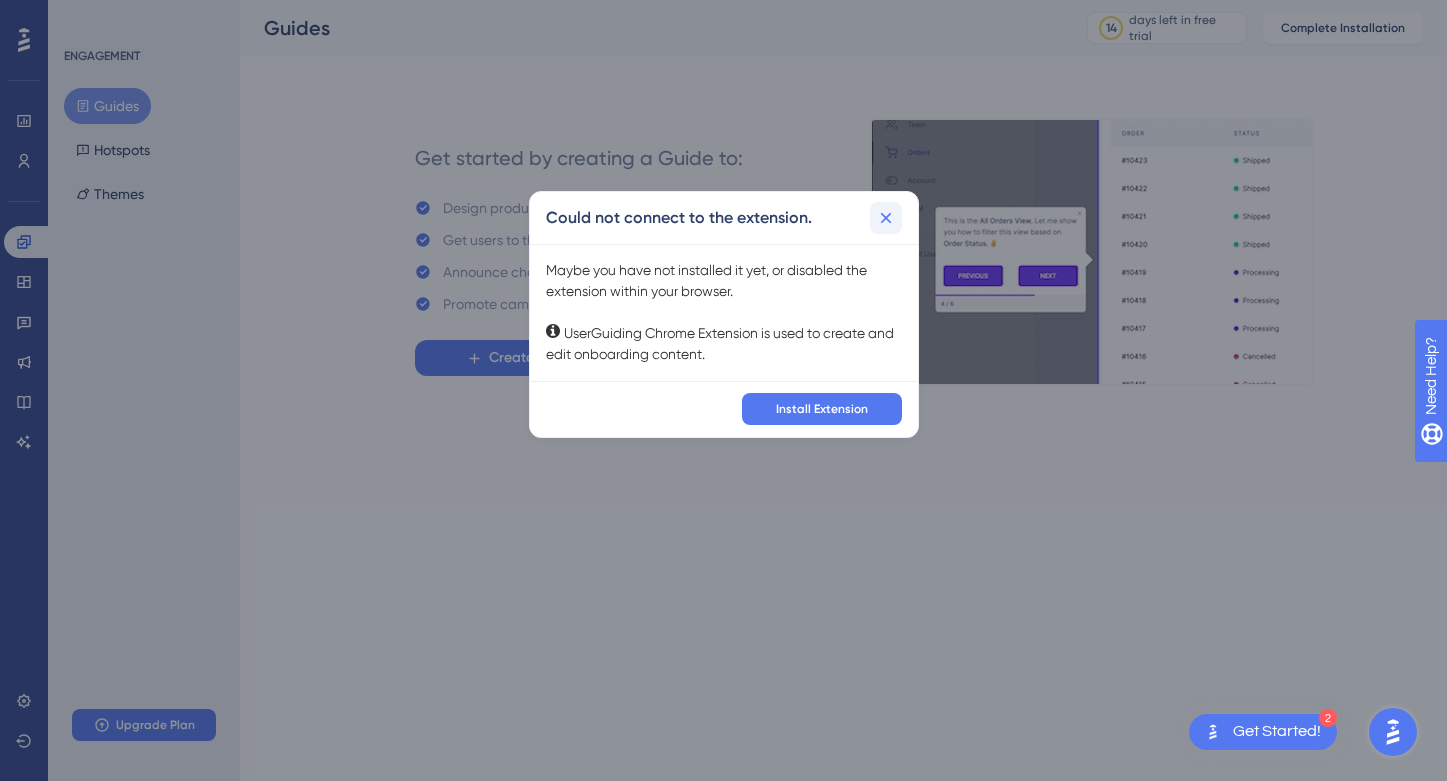 click 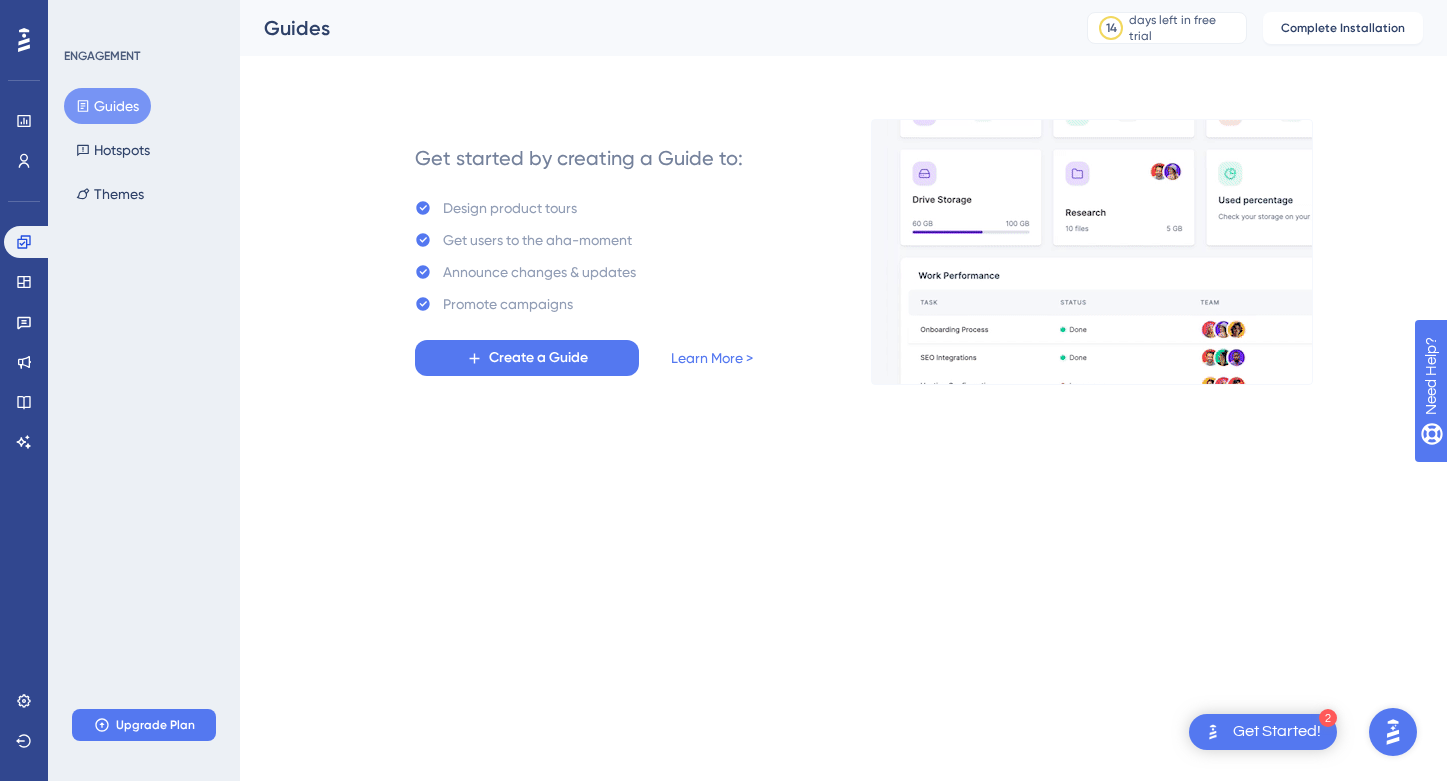 click on "2 Get Started!" at bounding box center (1263, 732) 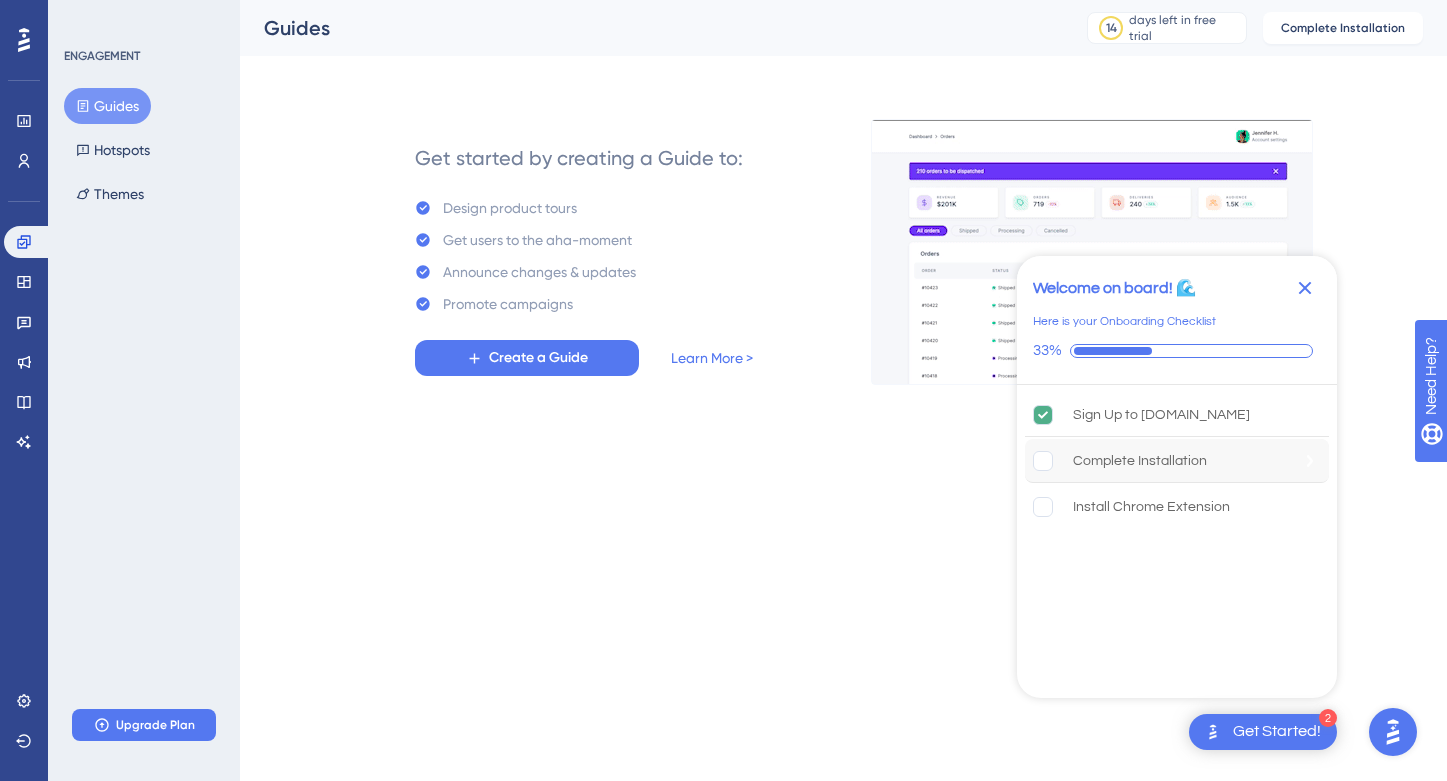 click 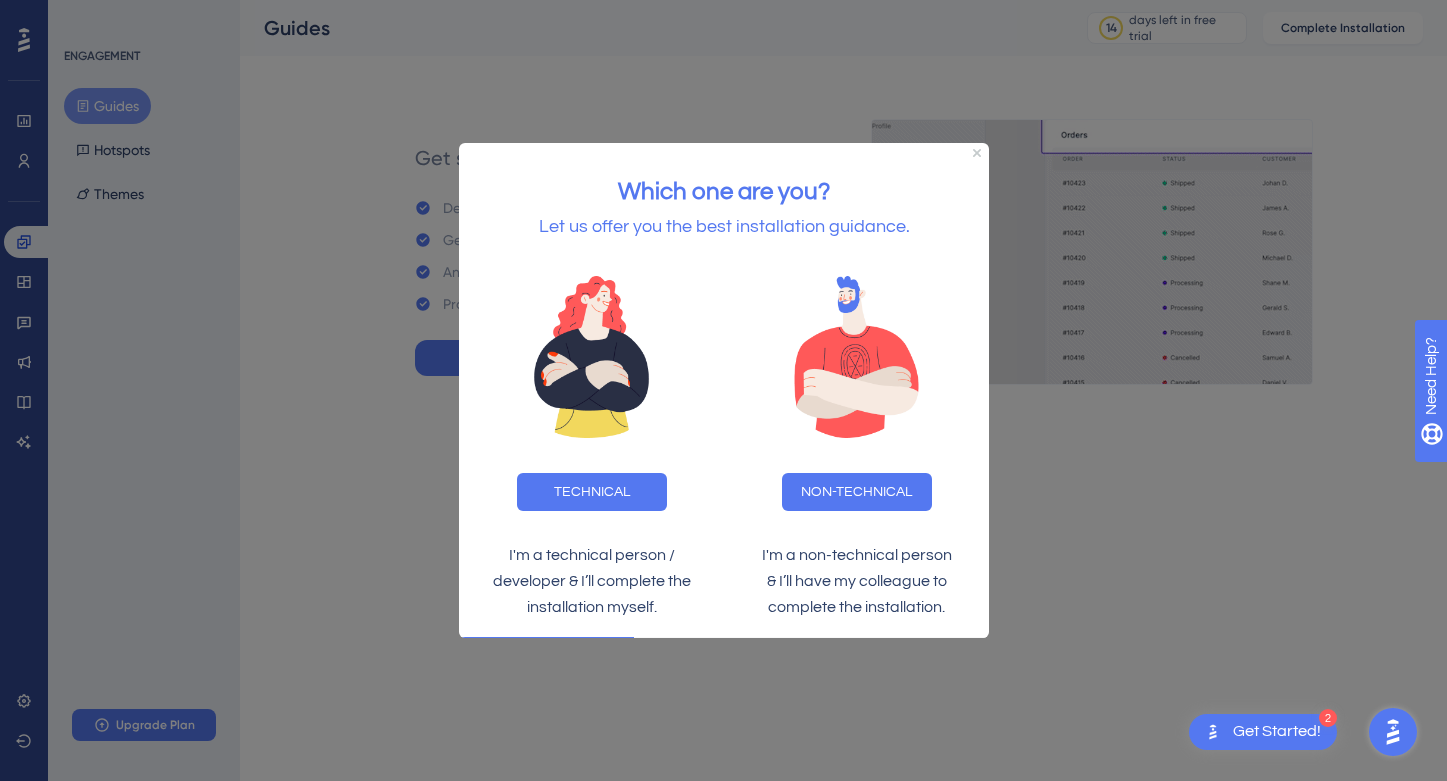 scroll, scrollTop: 0, scrollLeft: 0, axis: both 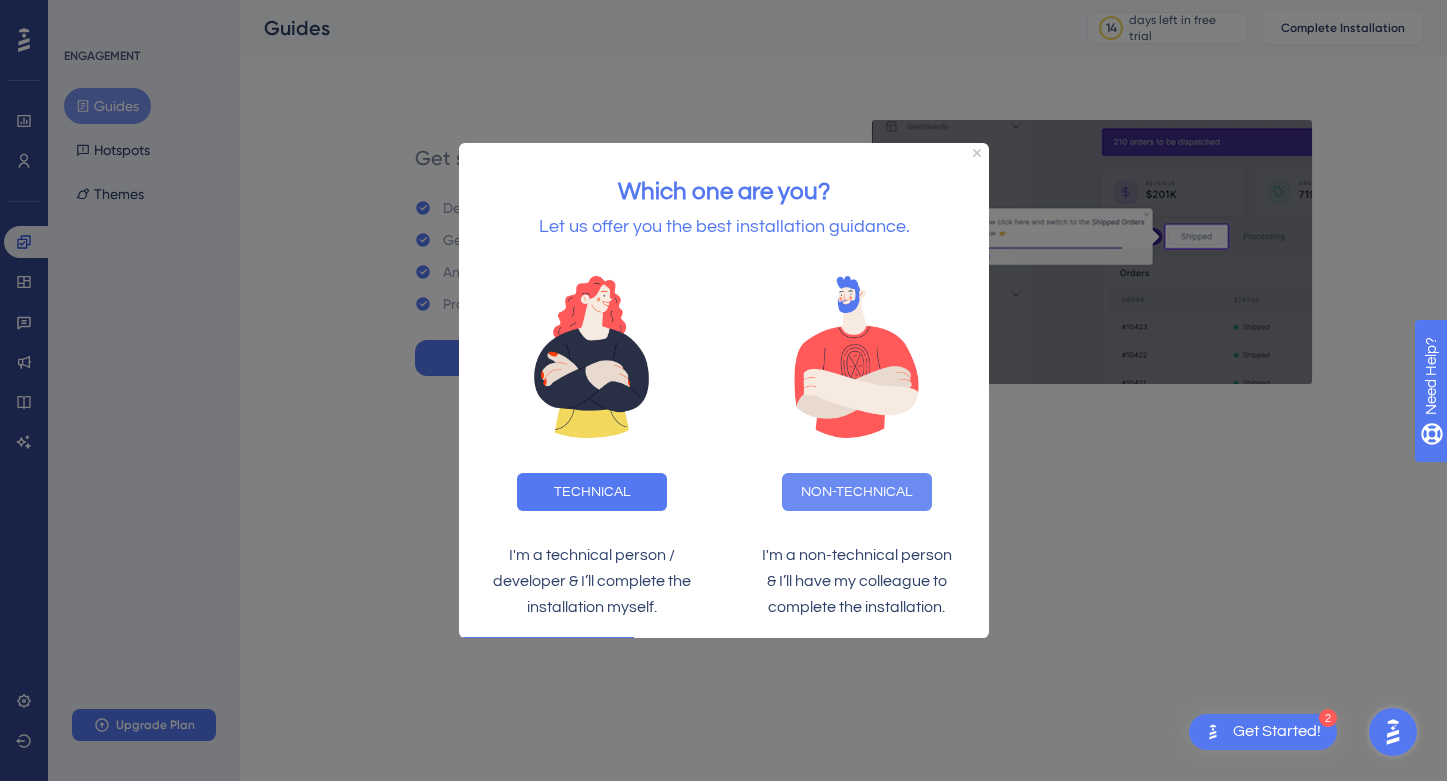 click on "NON-TECHNICAL" at bounding box center [856, 492] 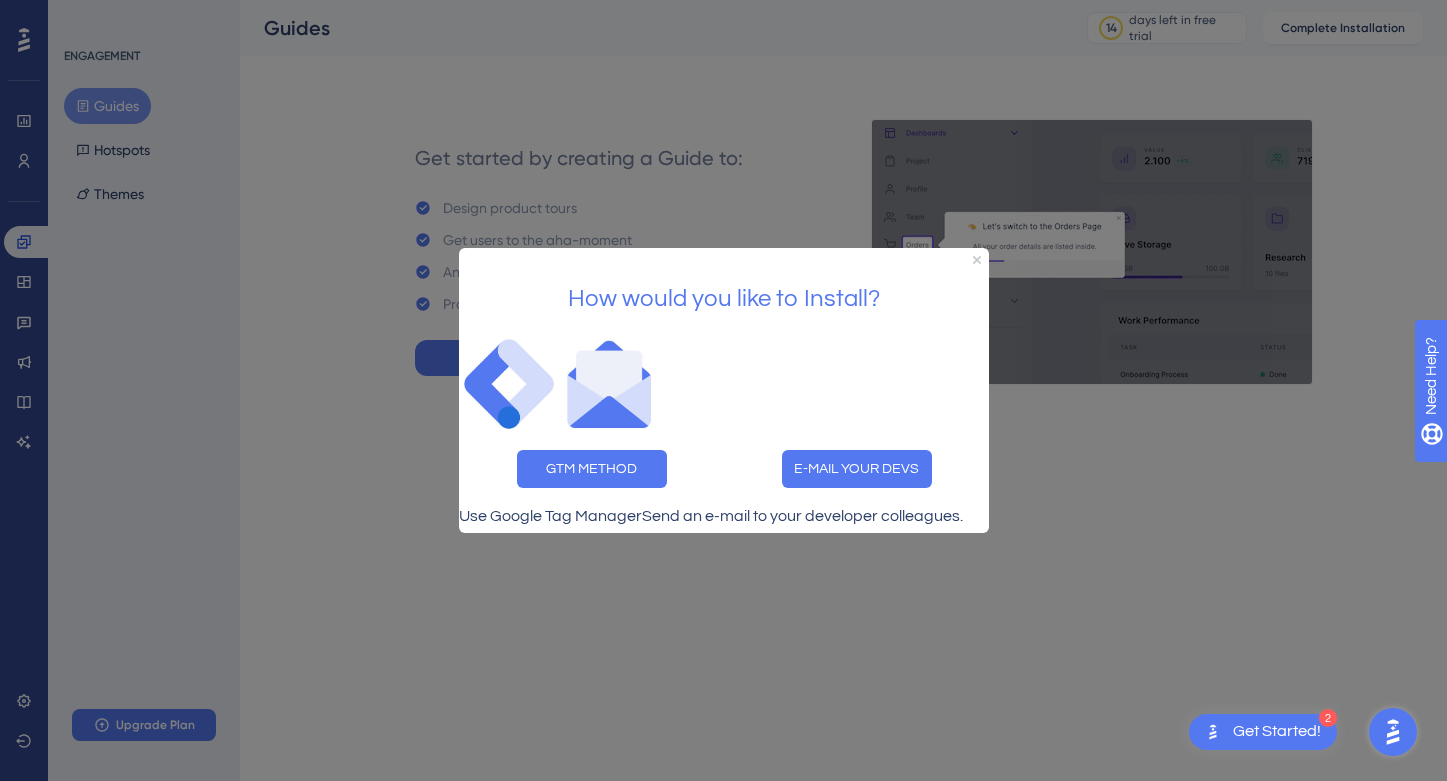click on "How would you like to Install?" at bounding box center (723, 291) 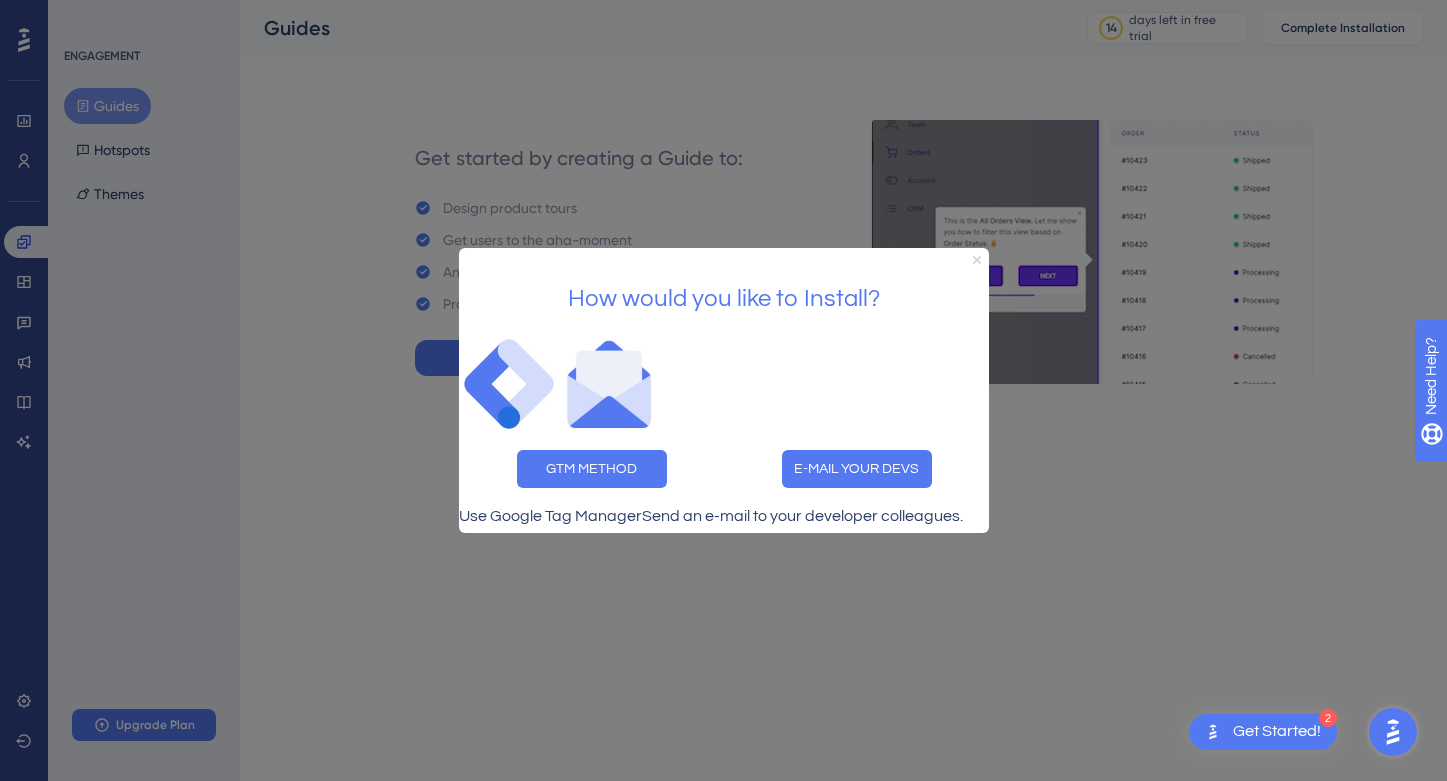 click 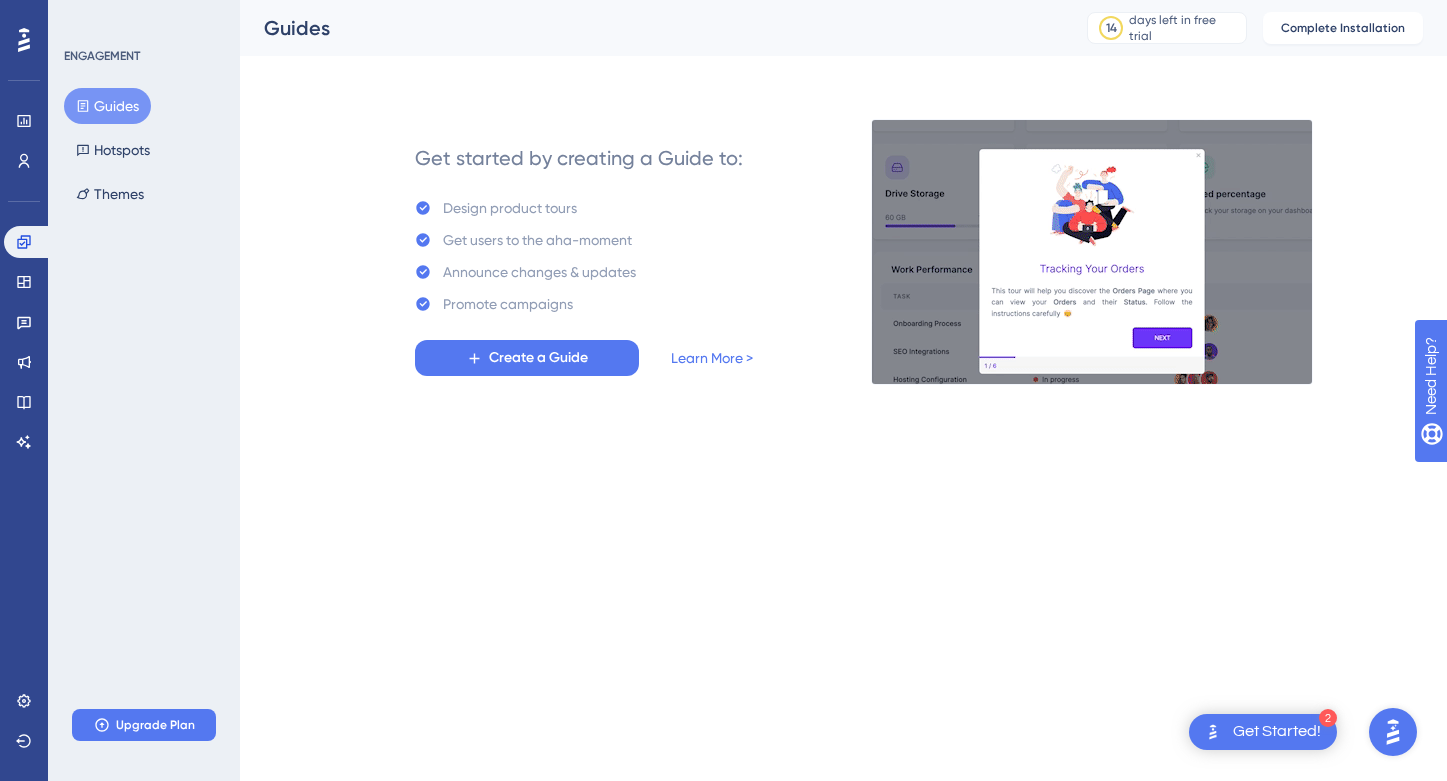 click at bounding box center [1393, 732] 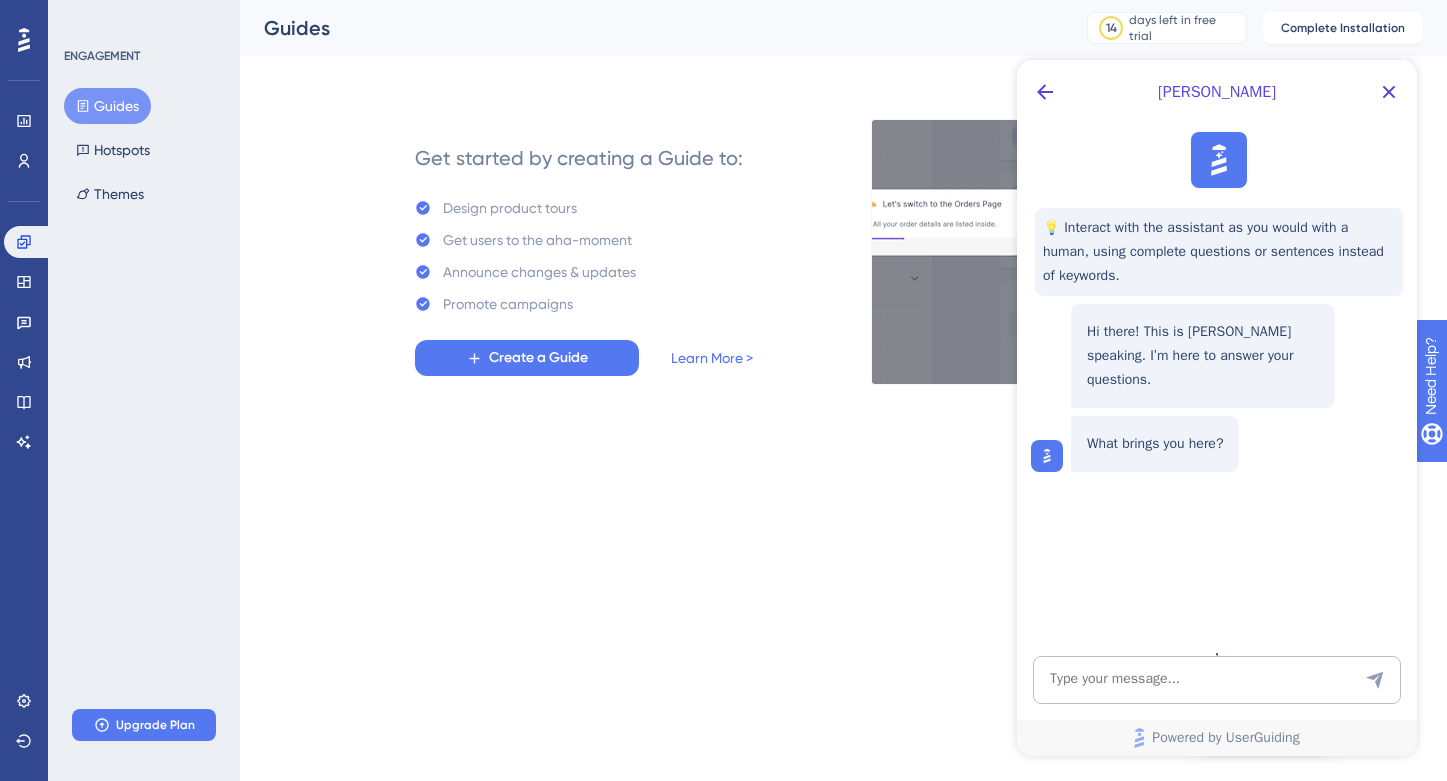 scroll, scrollTop: 0, scrollLeft: 0, axis: both 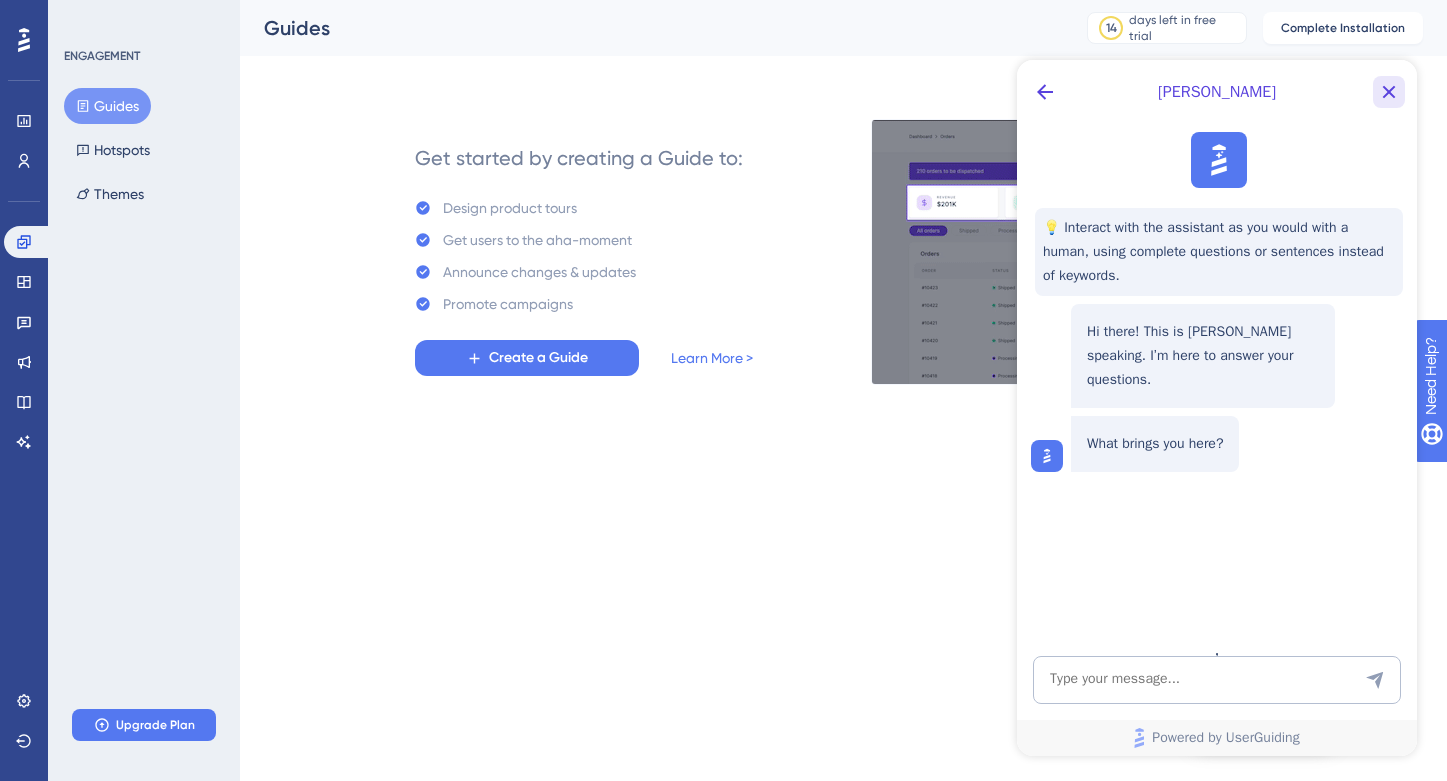 click 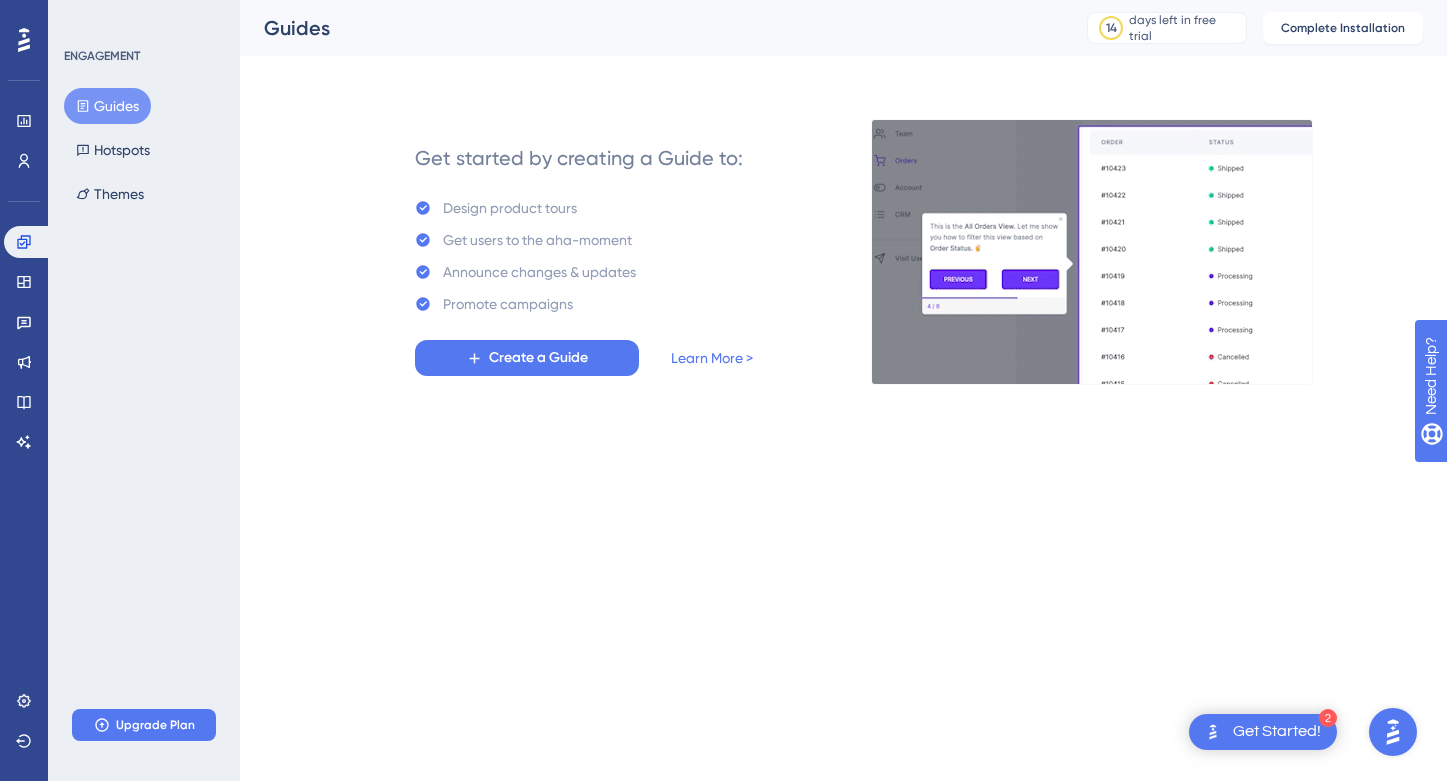 scroll, scrollTop: 0, scrollLeft: 0, axis: both 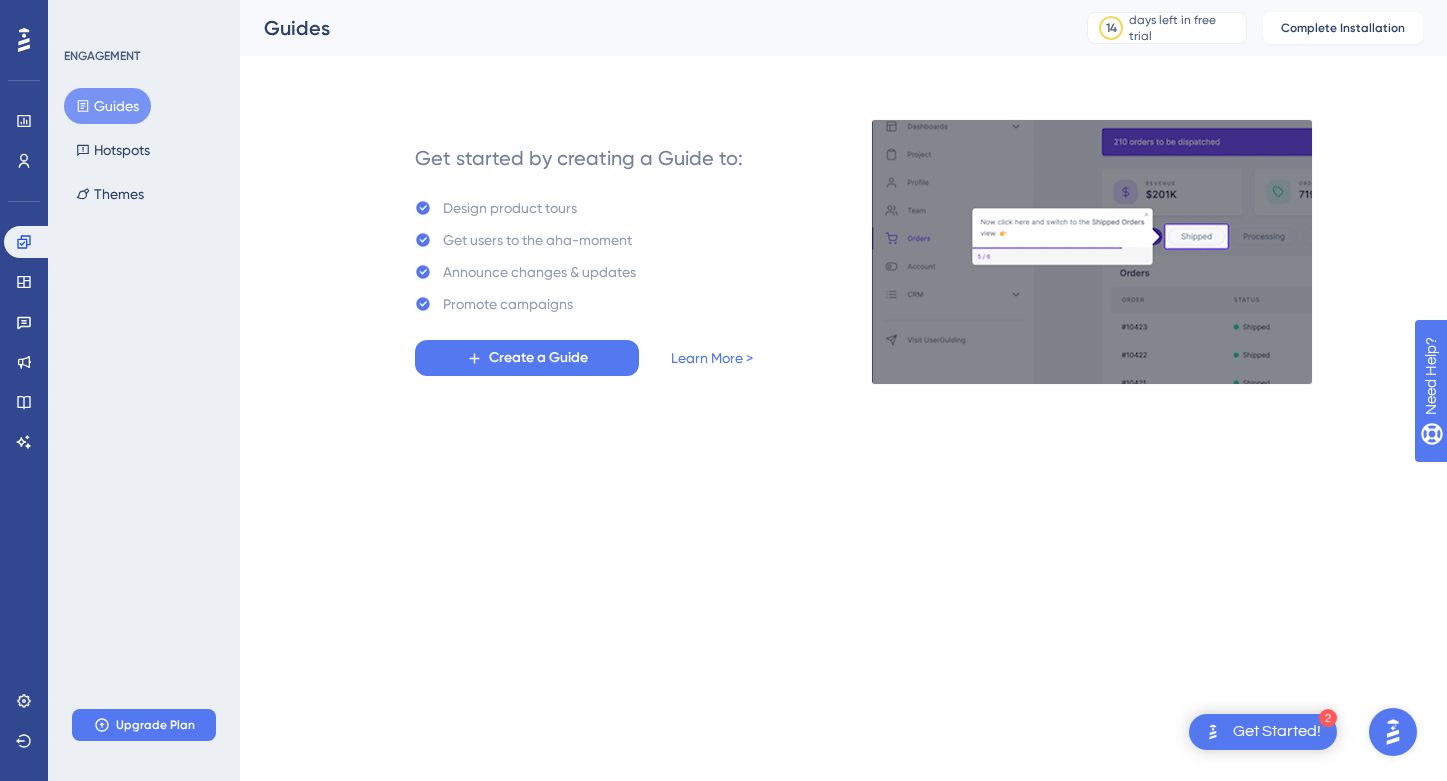click on "Get Started!" at bounding box center [1277, 732] 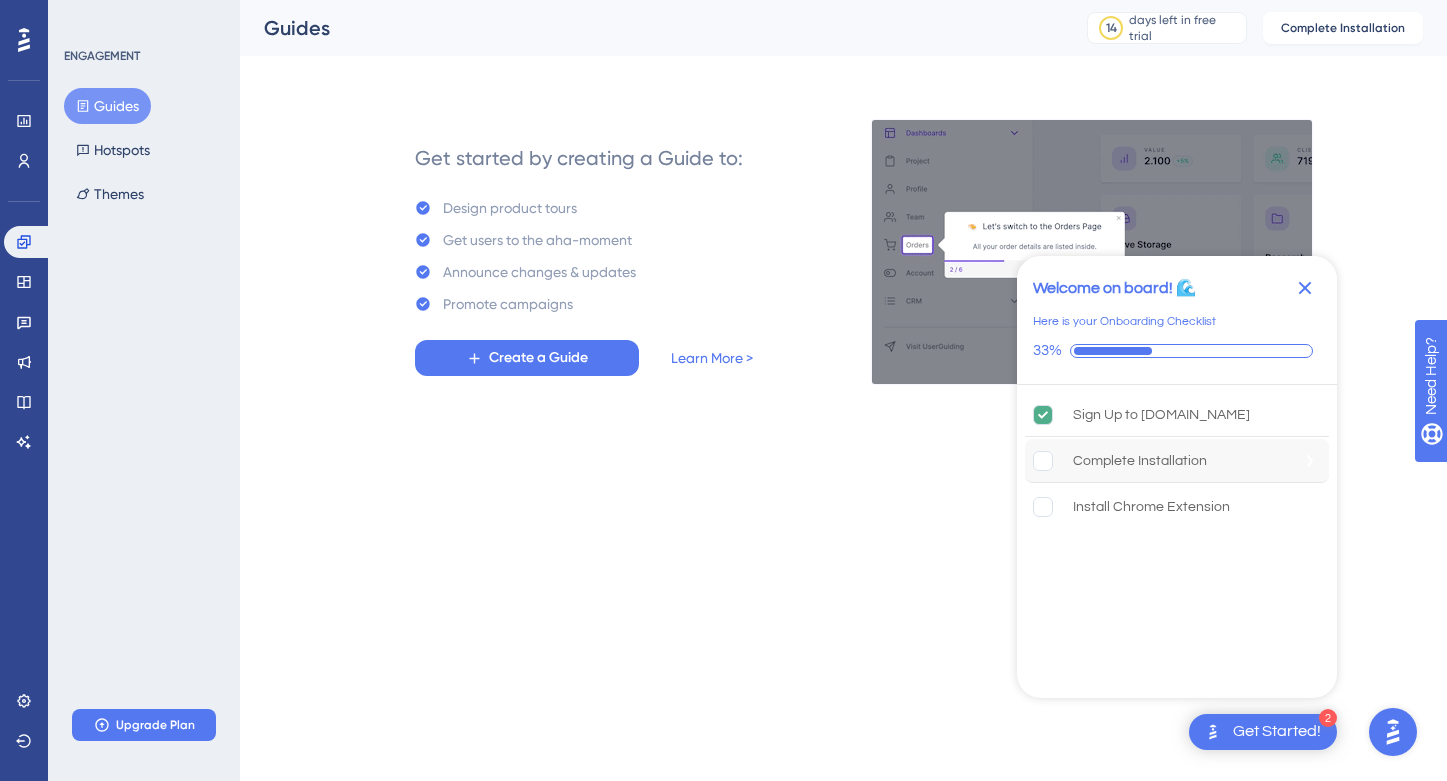 click at bounding box center (1053, 461) 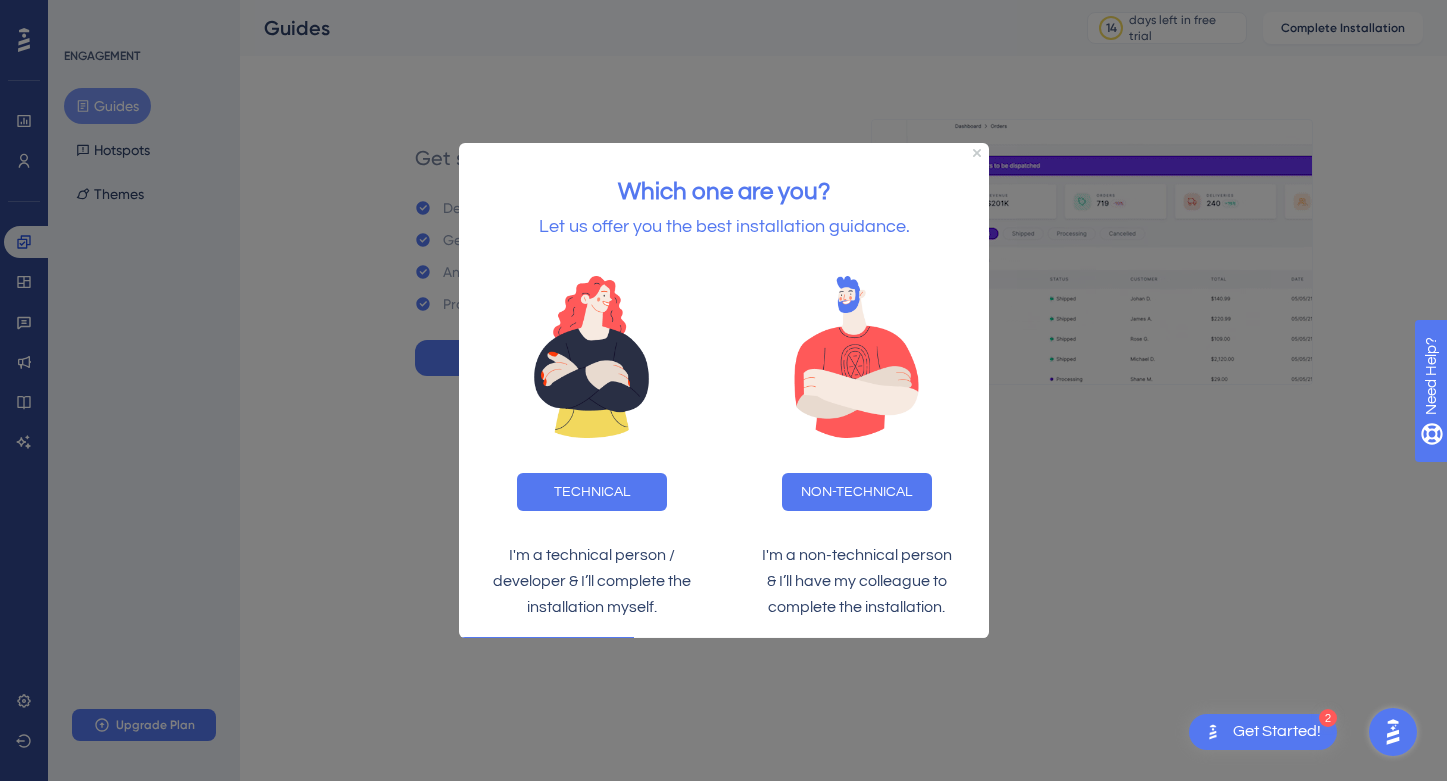scroll, scrollTop: 0, scrollLeft: 0, axis: both 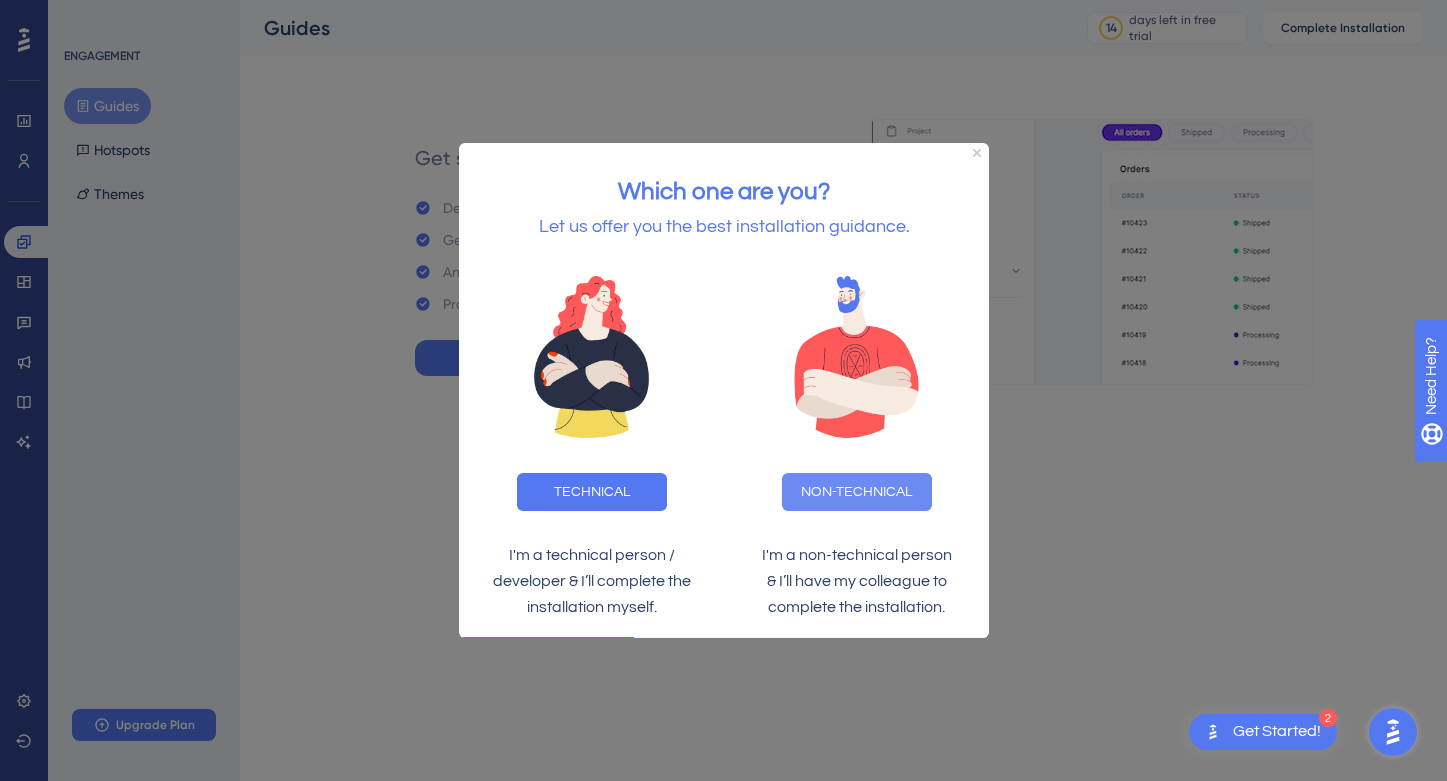 click on "NON-TECHNICAL" at bounding box center [856, 492] 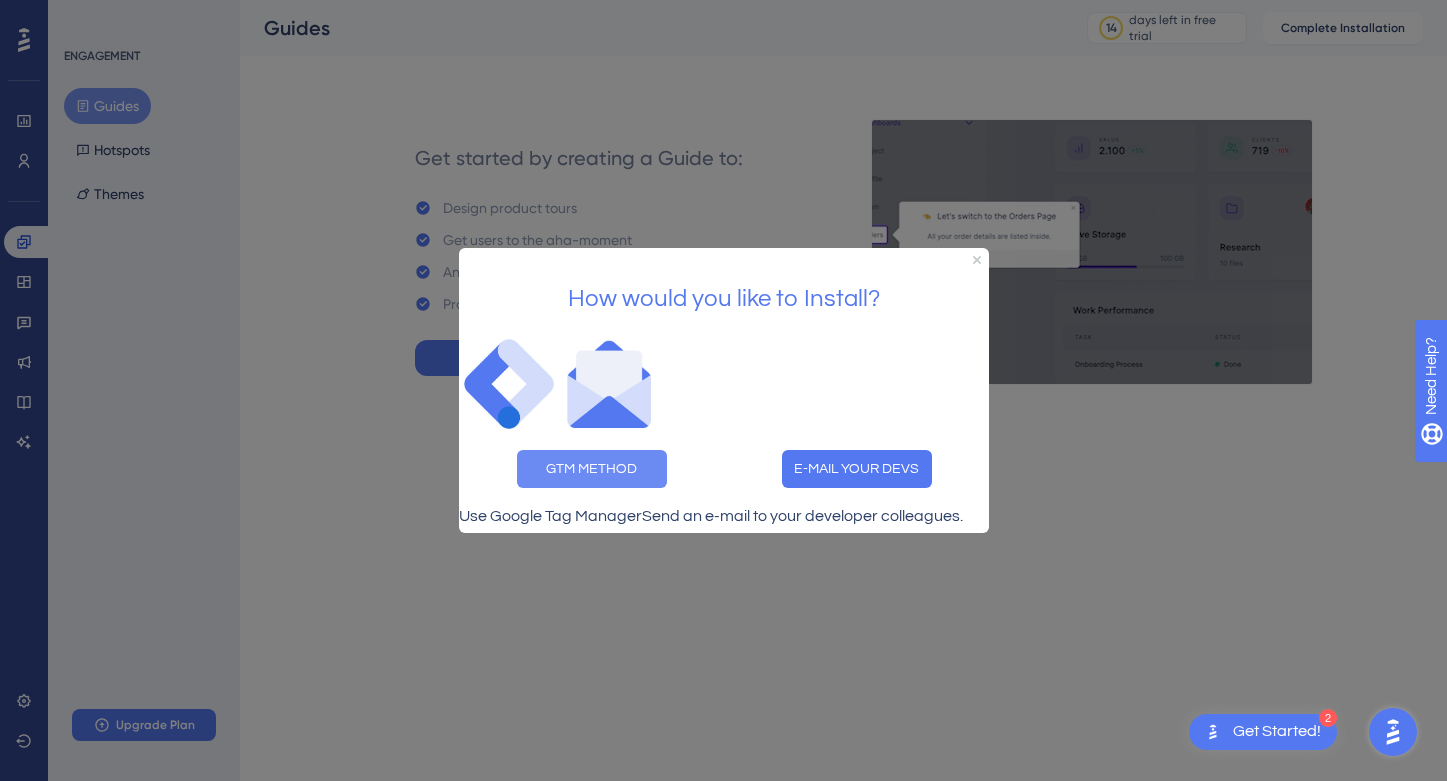 click on "GTM METHOD" at bounding box center [591, 469] 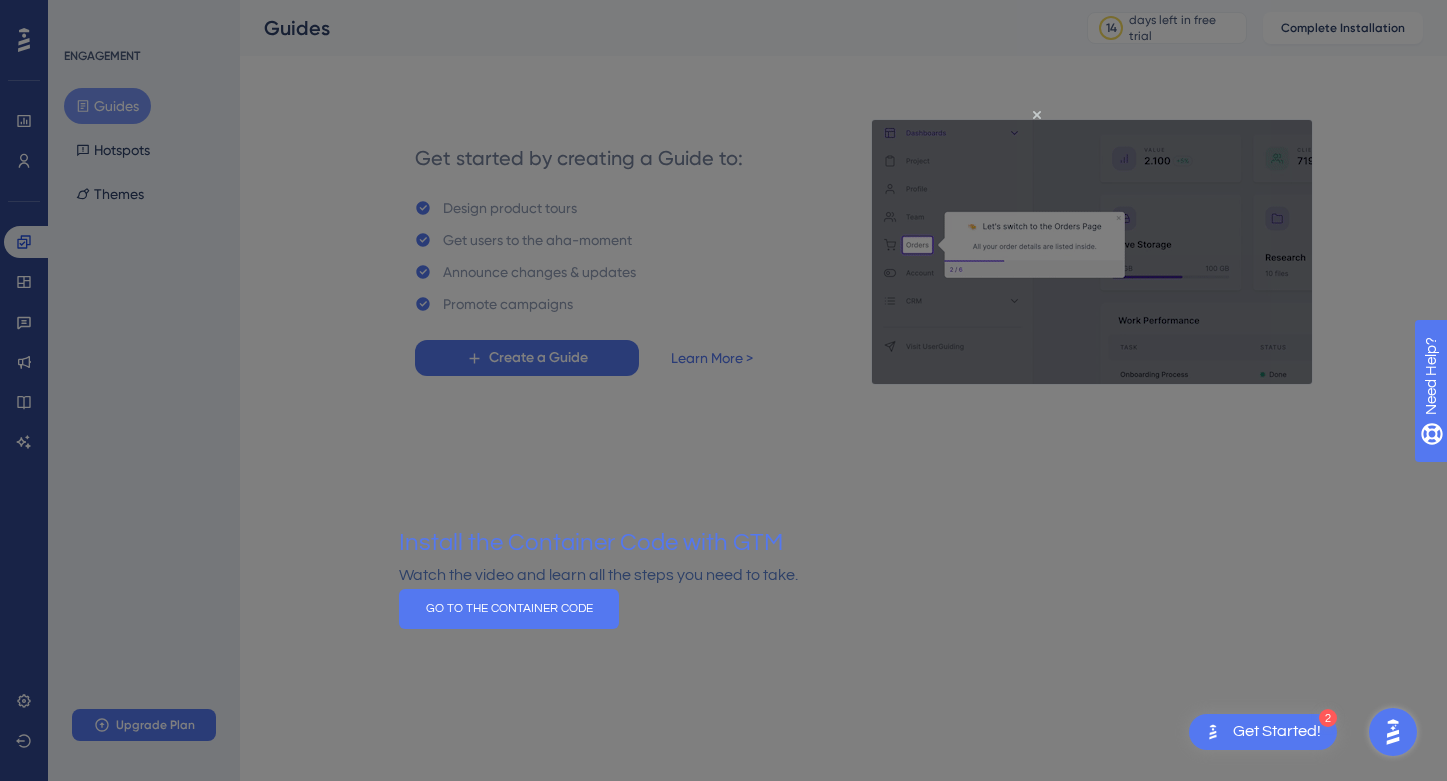 scroll, scrollTop: 0, scrollLeft: 0, axis: both 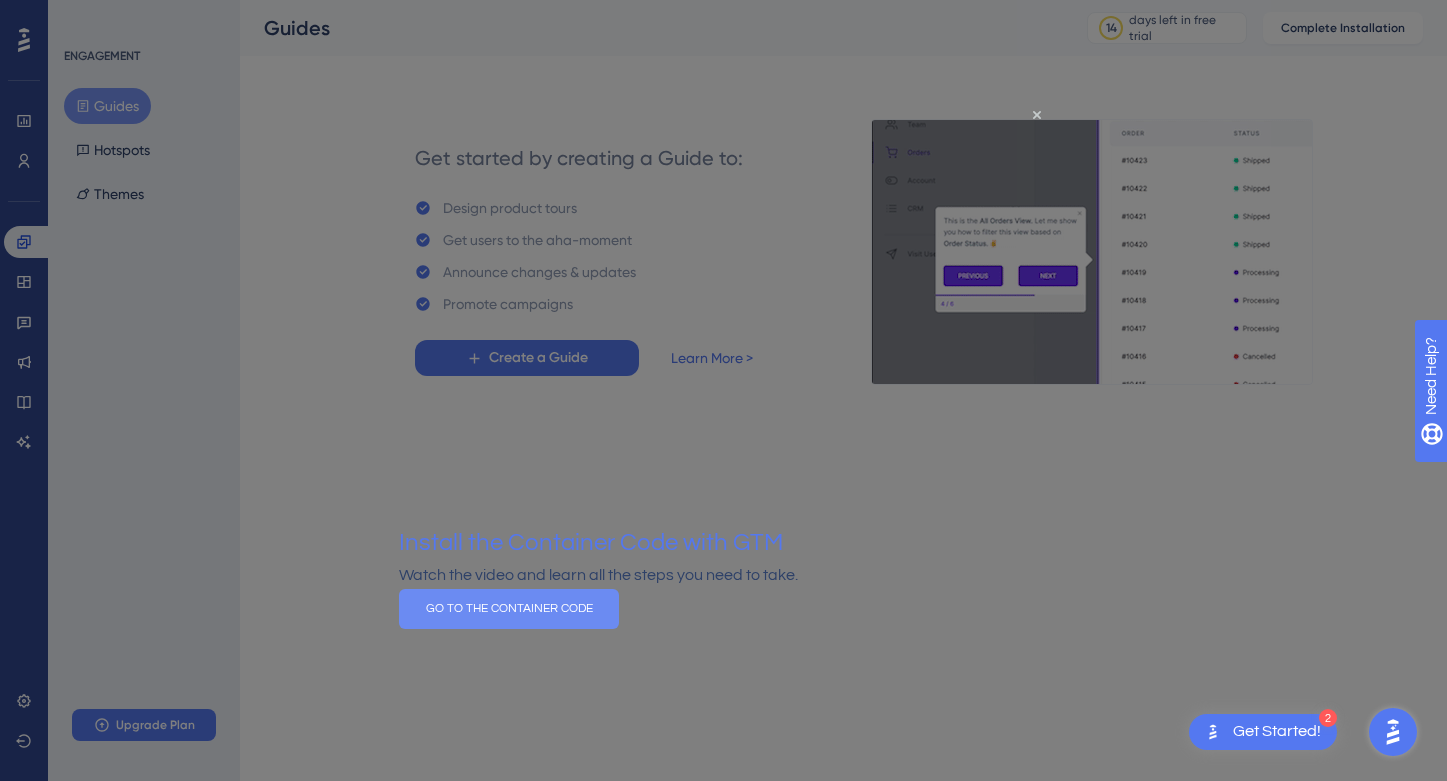 click on "GO TO THE CONTAINER CODE" at bounding box center (508, 608) 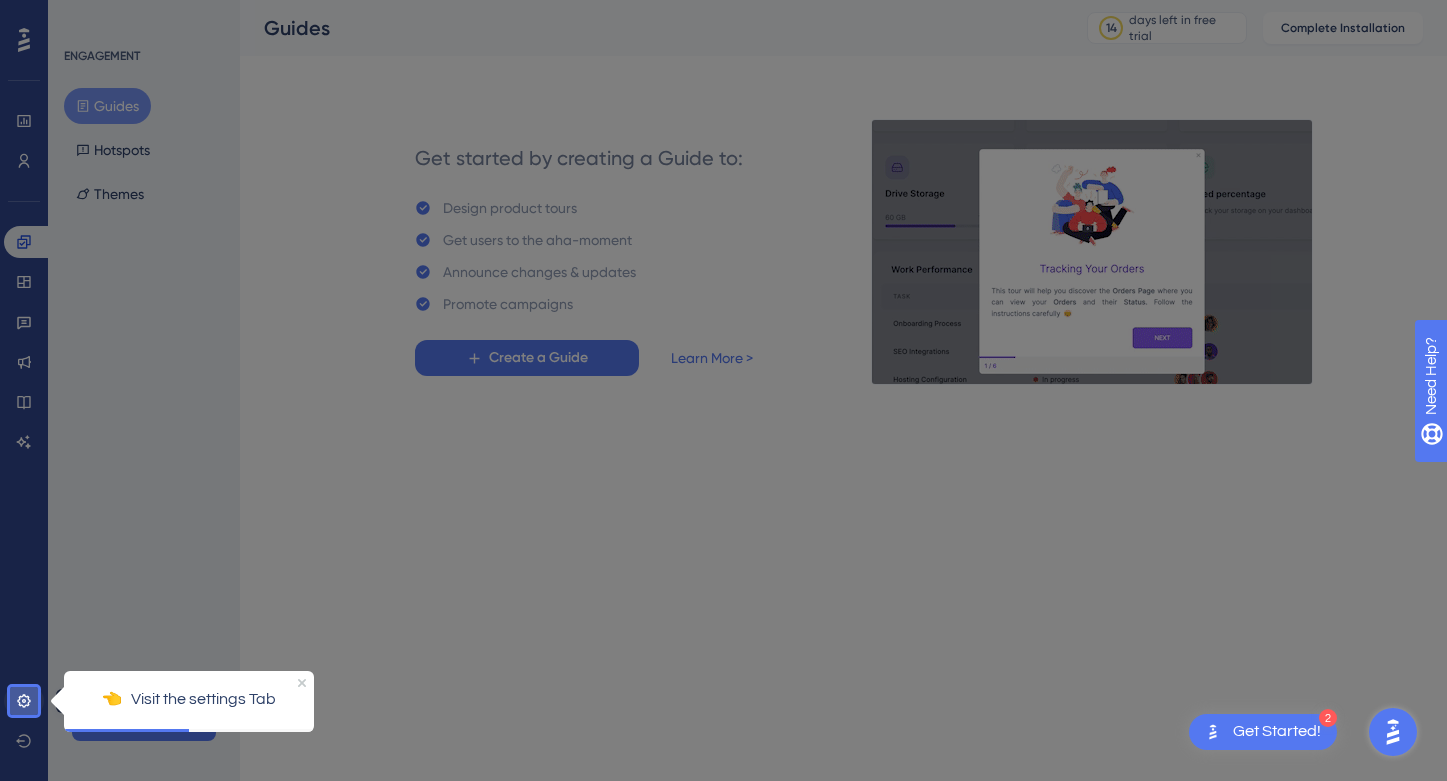 click at bounding box center [24, 701] 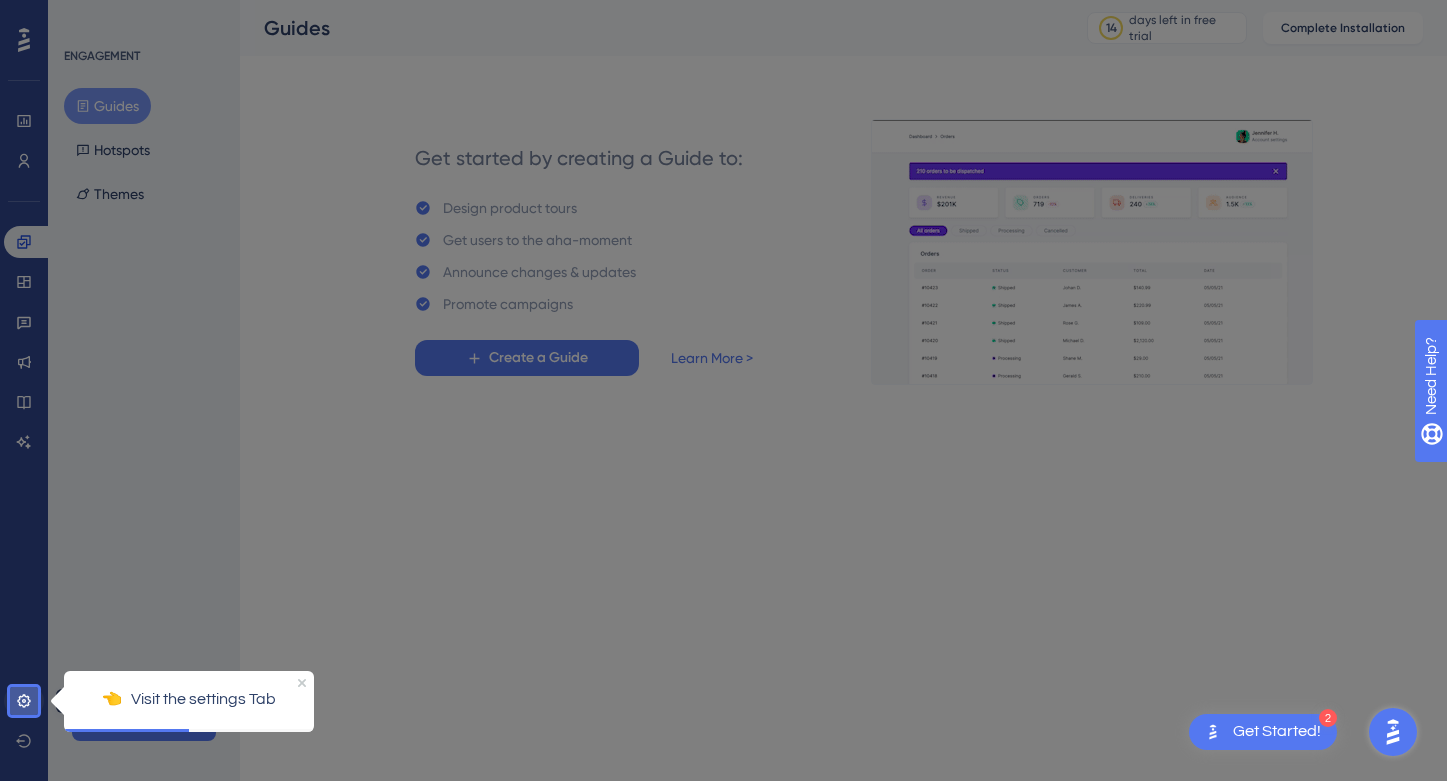 click 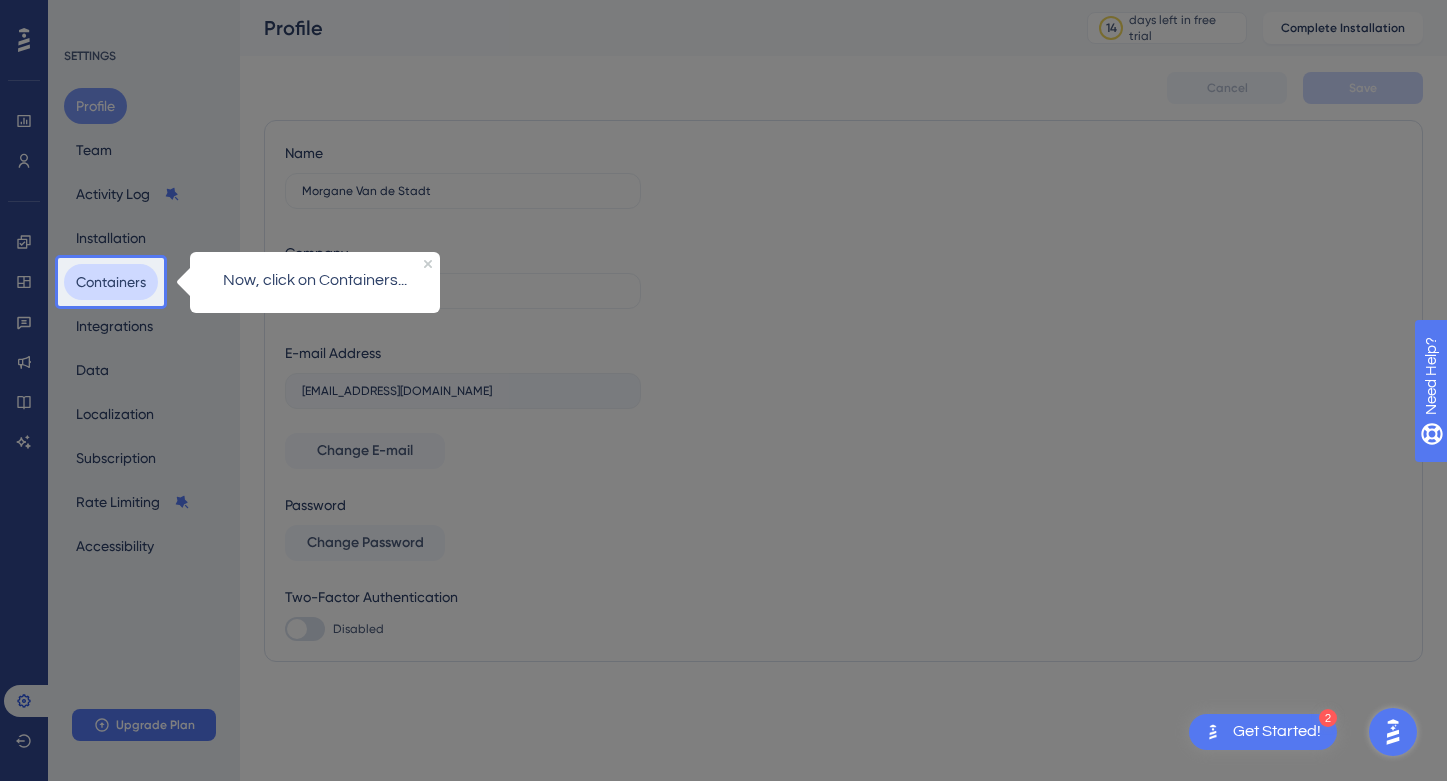 click on "Containers" at bounding box center (111, 282) 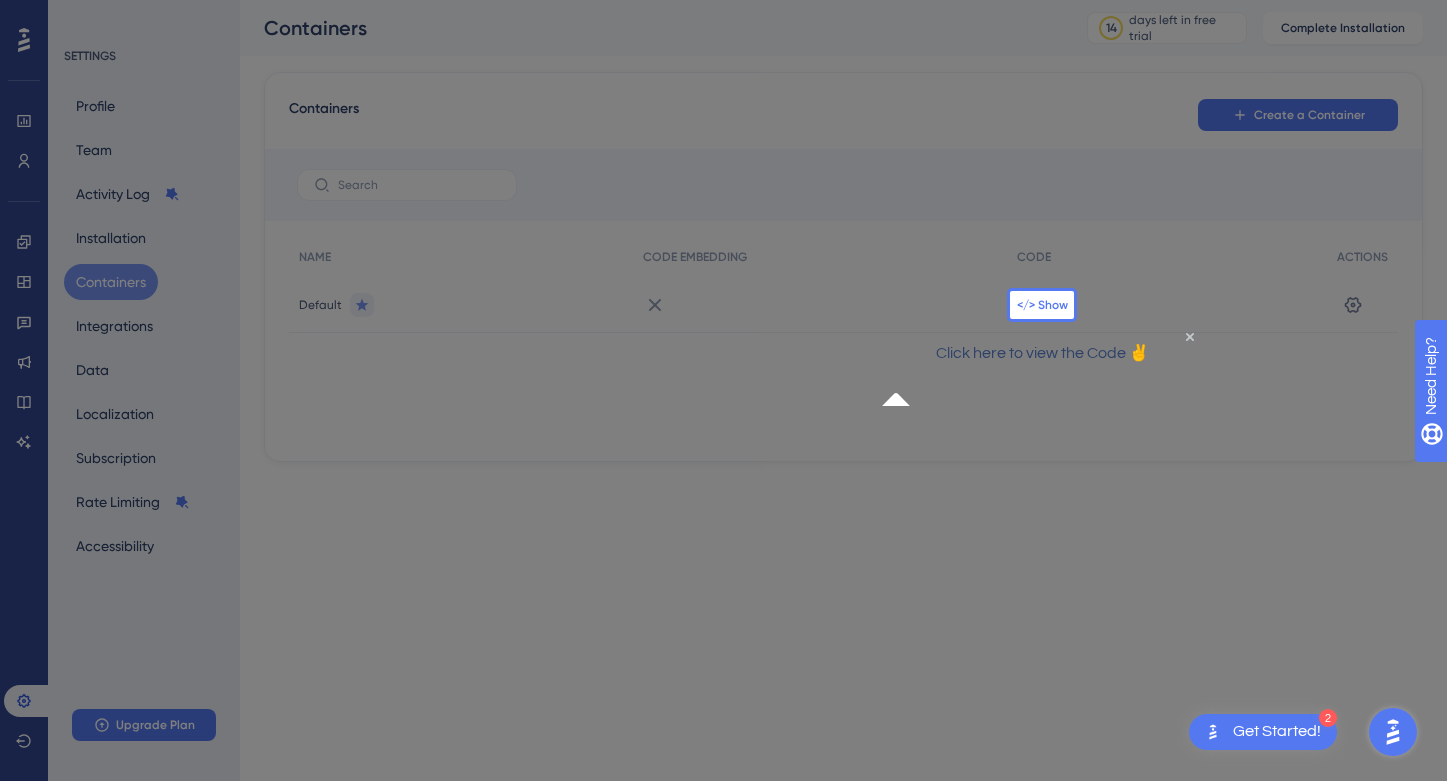 click on "</> Show" at bounding box center [1042, 305] 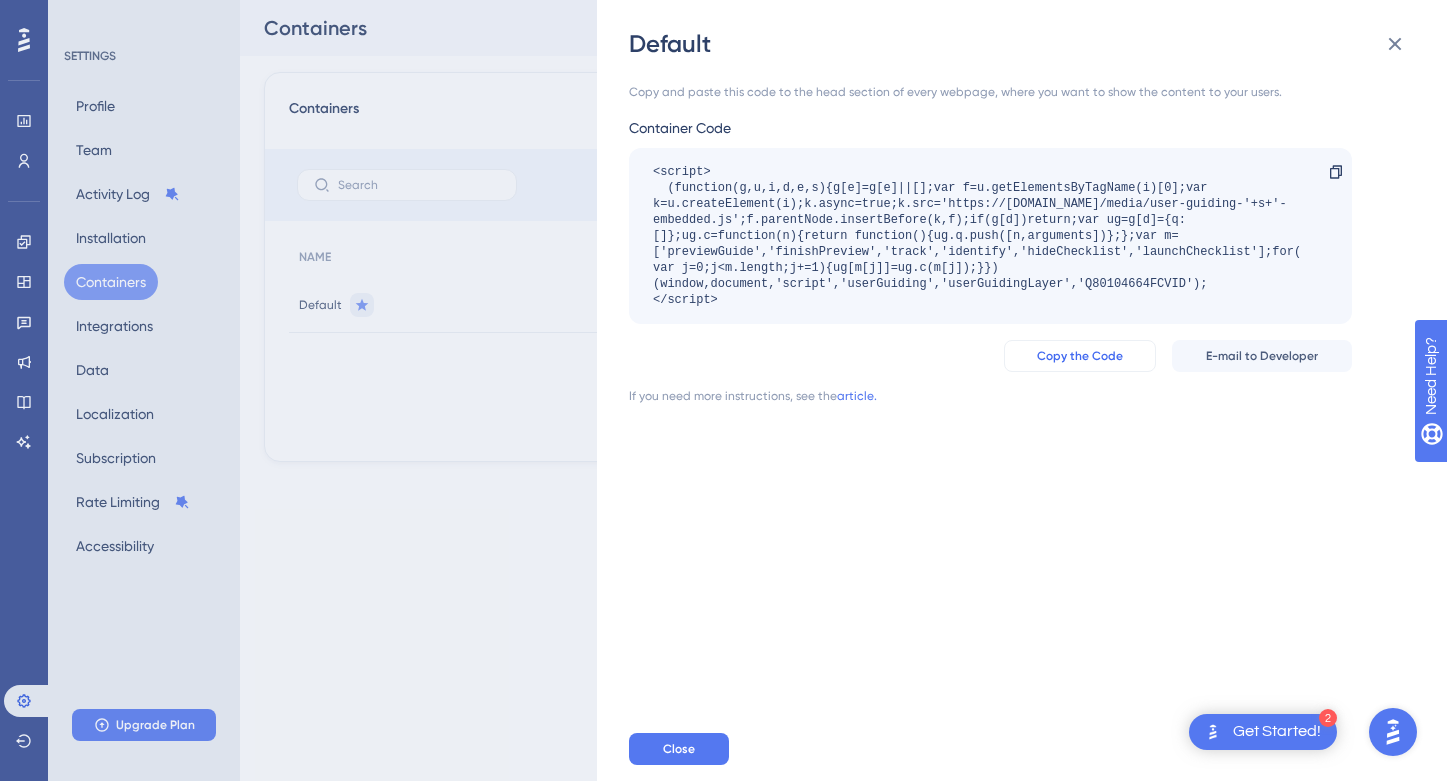 click on "Copy the Code" at bounding box center [1080, 356] 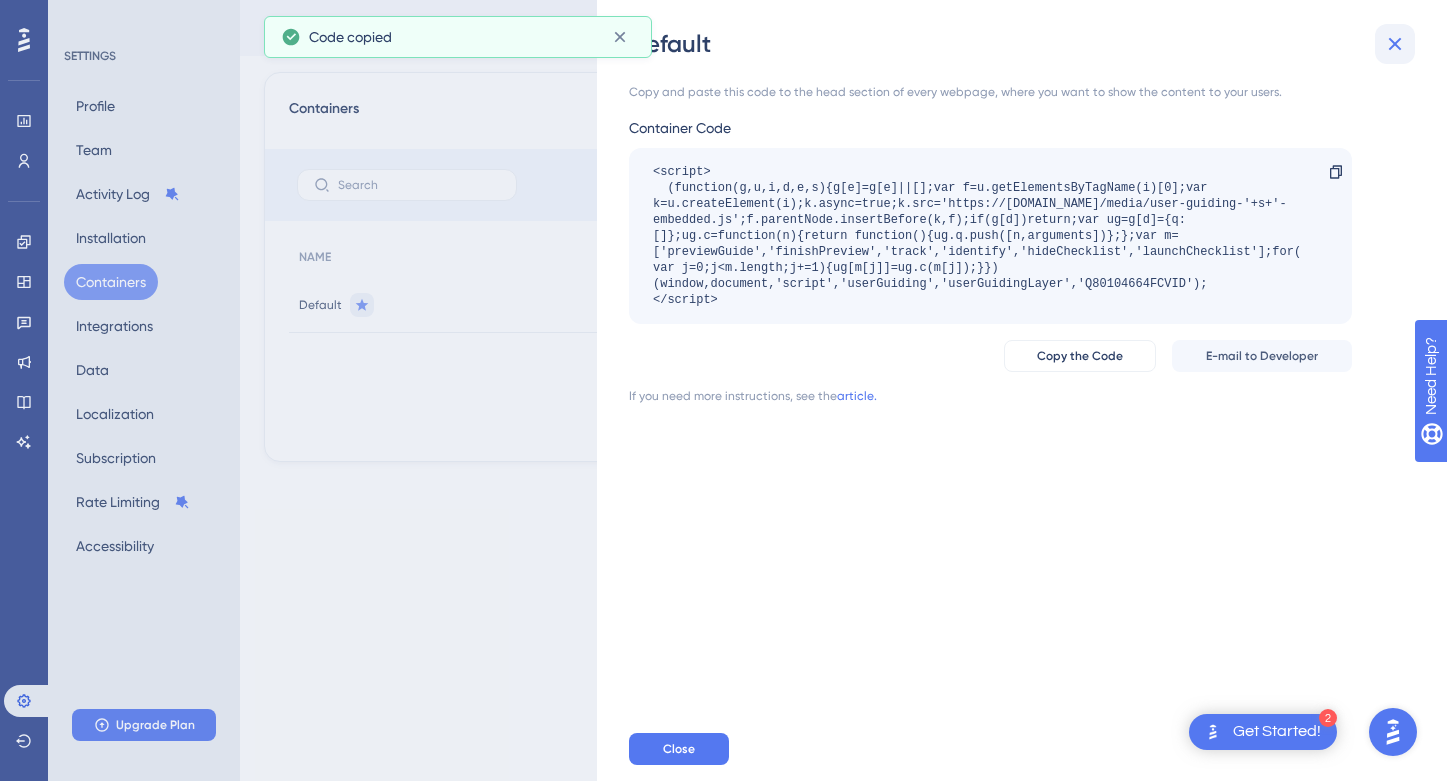 click 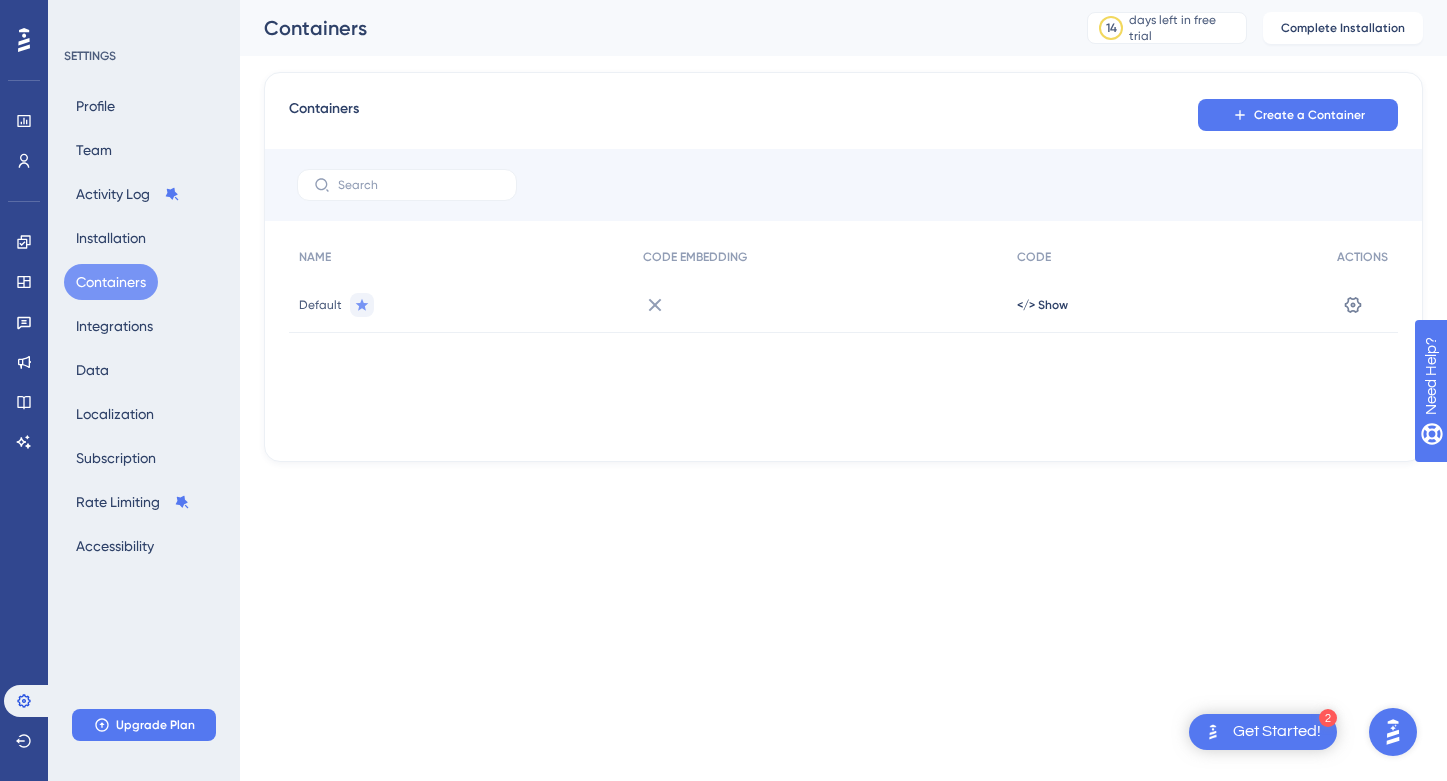 click on "2 Get Started!" at bounding box center [1263, 732] 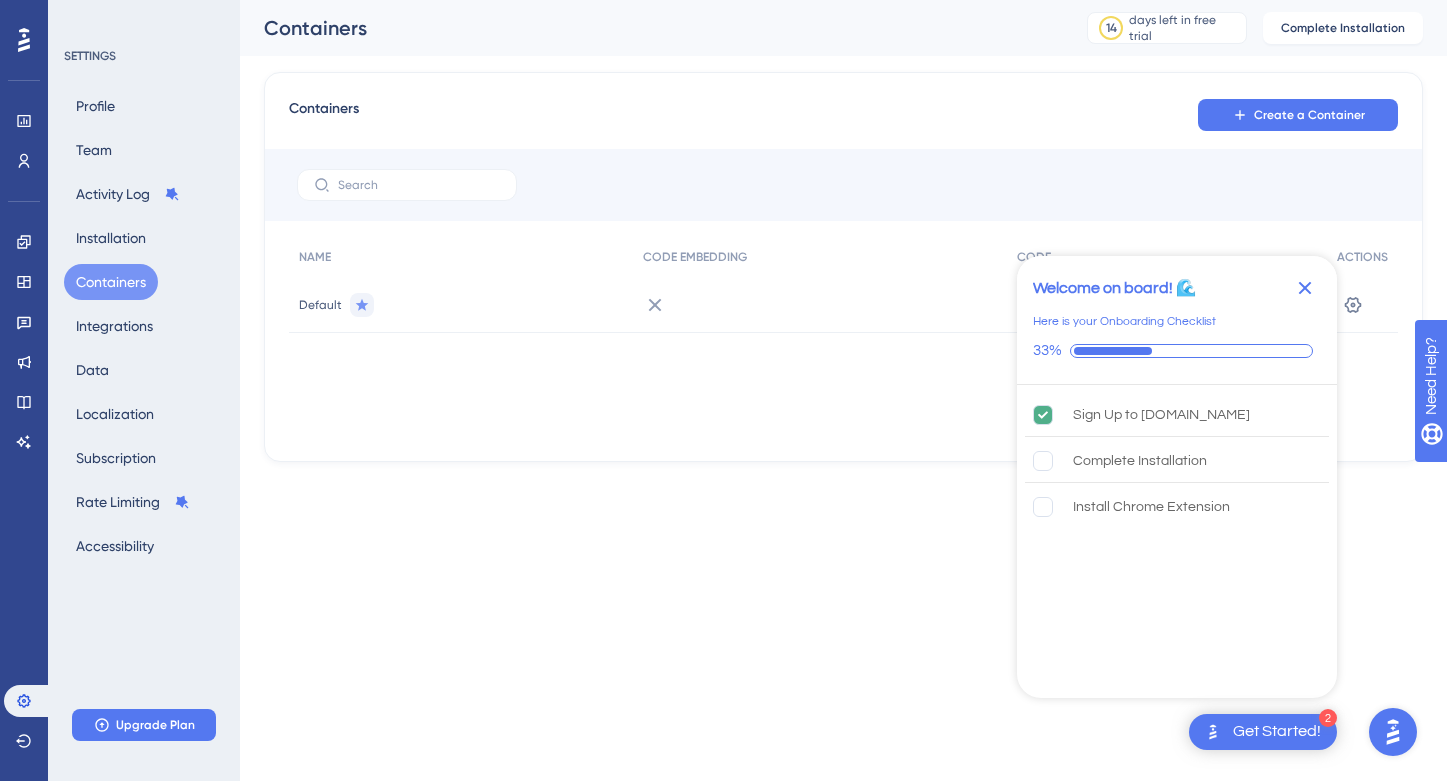 click on "2 Get Started! Welcome on board! 🌊 Here is your Onboarding Checklist 33% Sign Up to [DOMAIN_NAME] Complete Installation Install Chrome Extension Checklist Completed Congratulations!
Performance Users Engagement Widgets Feedback Product Updates Knowledge Base AI Assistant Settings Logout SETTINGS Profile Team Activity Log Installation Containers Integrations Data Localization Subscription Rate Limiting Accessibility Upgrade Plan Containers 14 days left in free trial Click to see  upgrade options Complete Installation Containers Create a Container NAME CODE EMBEDDING CODE ACTIONS Default </> Show Settings" at bounding box center (723, 0) 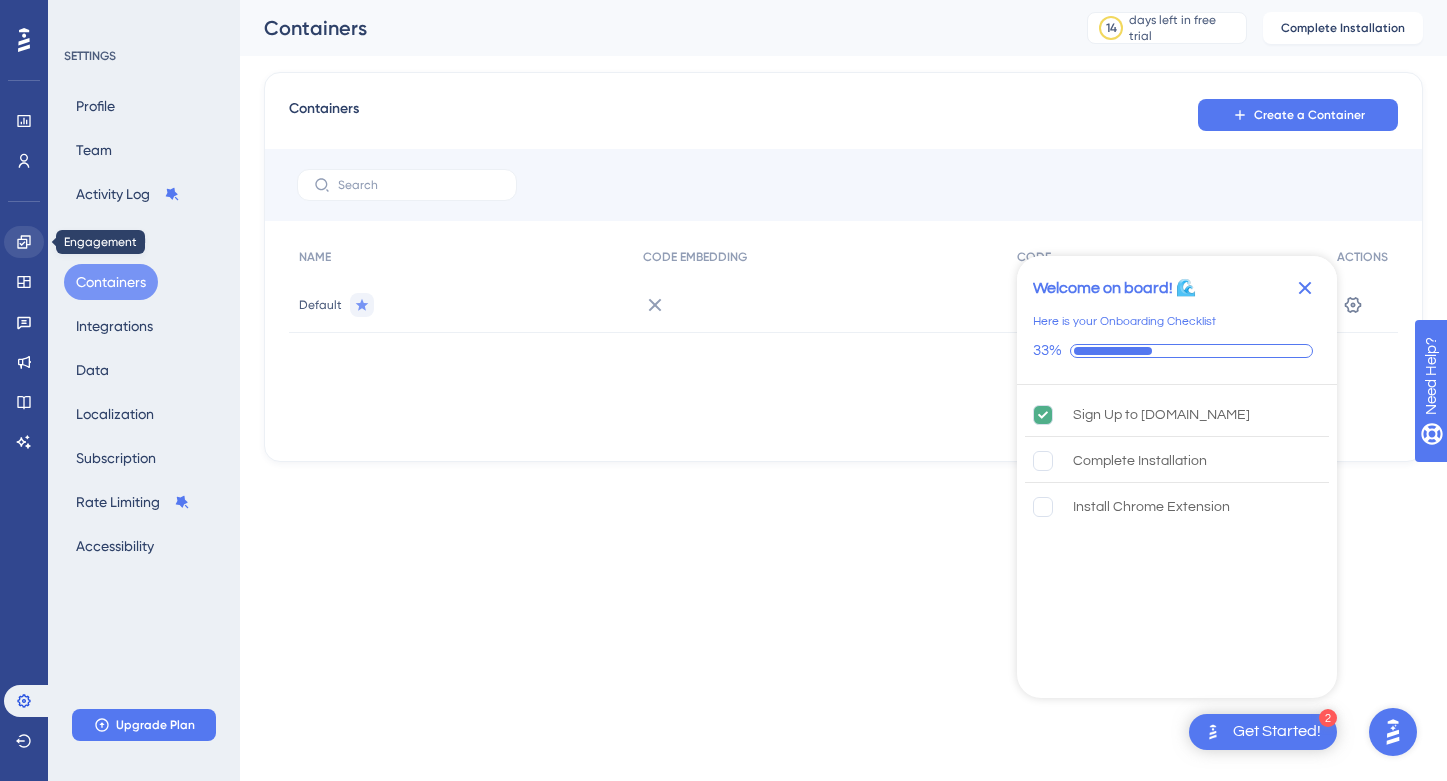 click 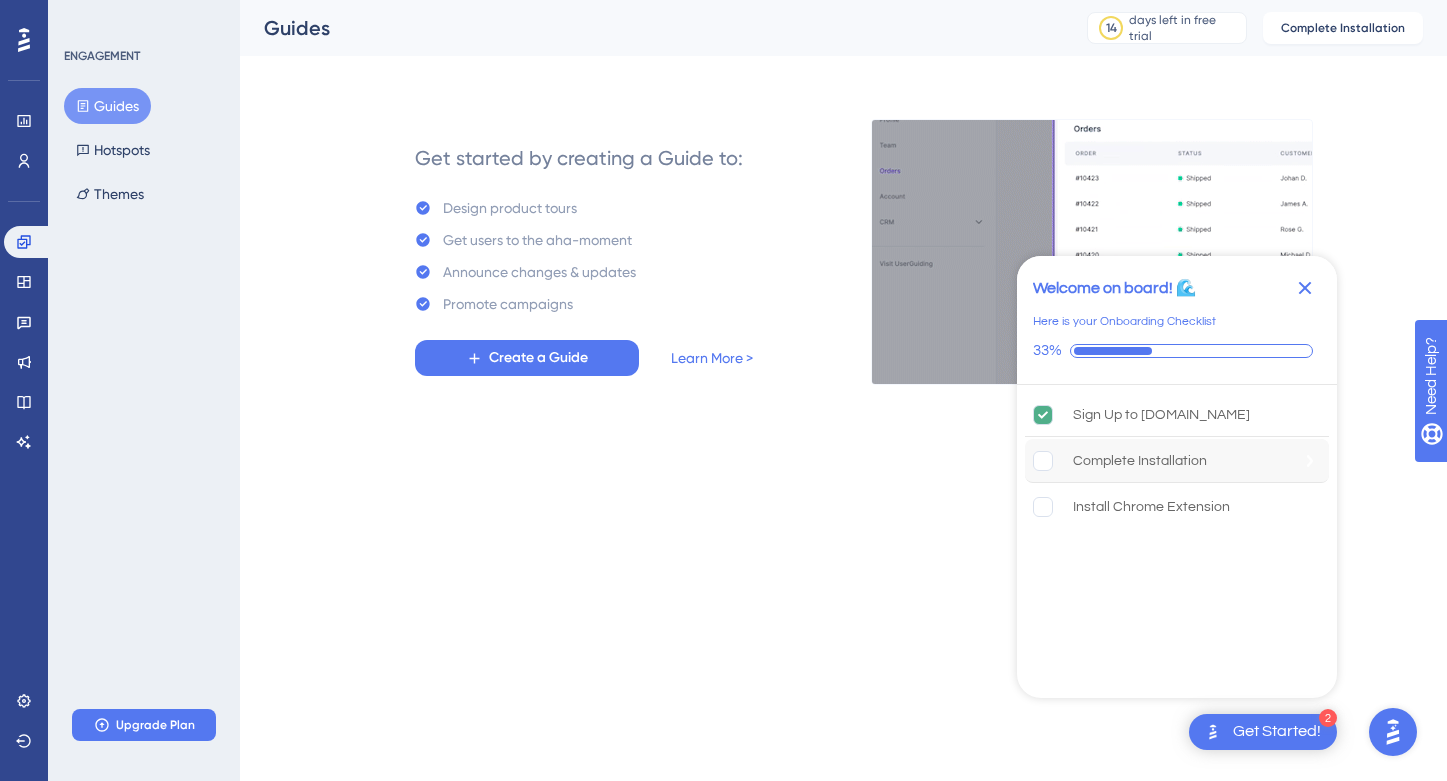 click on "Complete Installation" at bounding box center (1140, 461) 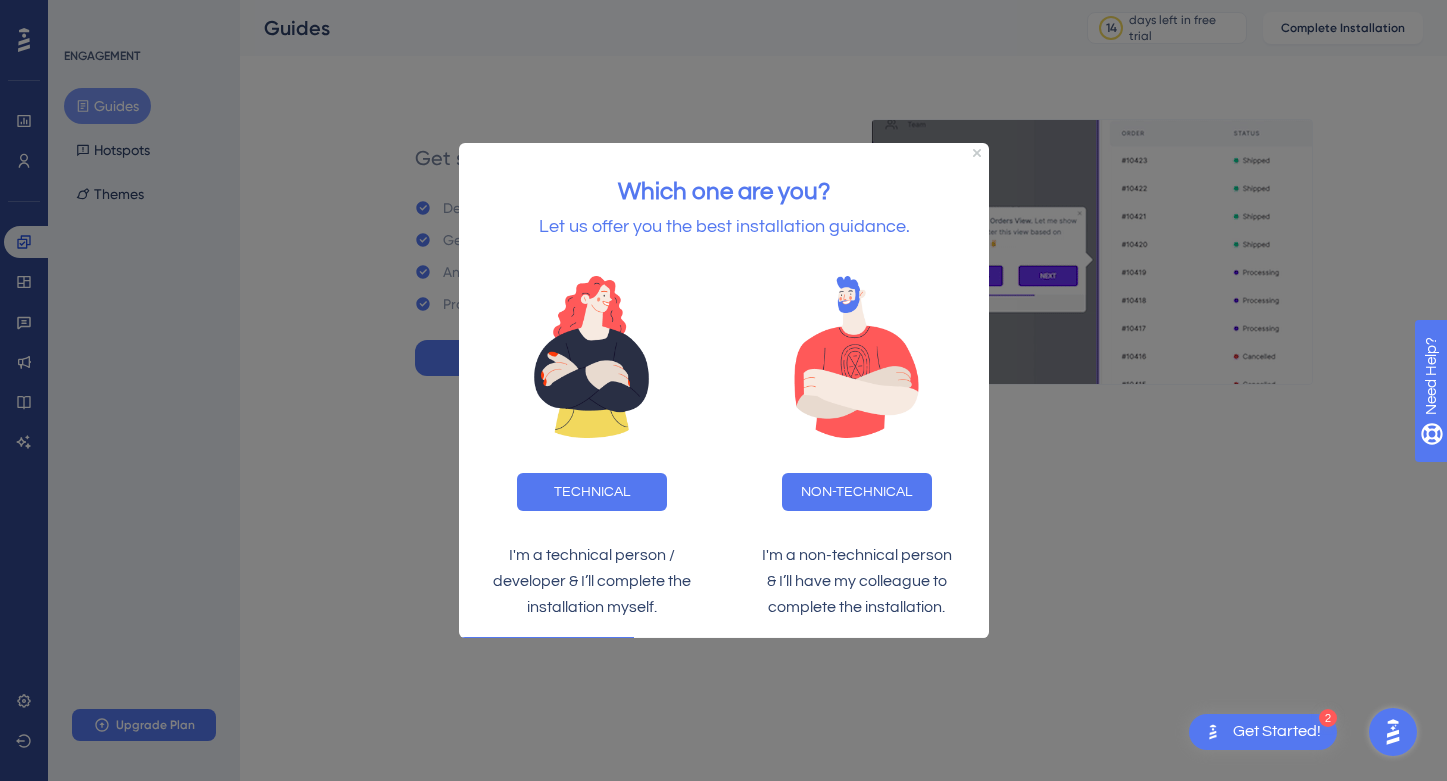 scroll, scrollTop: 0, scrollLeft: 0, axis: both 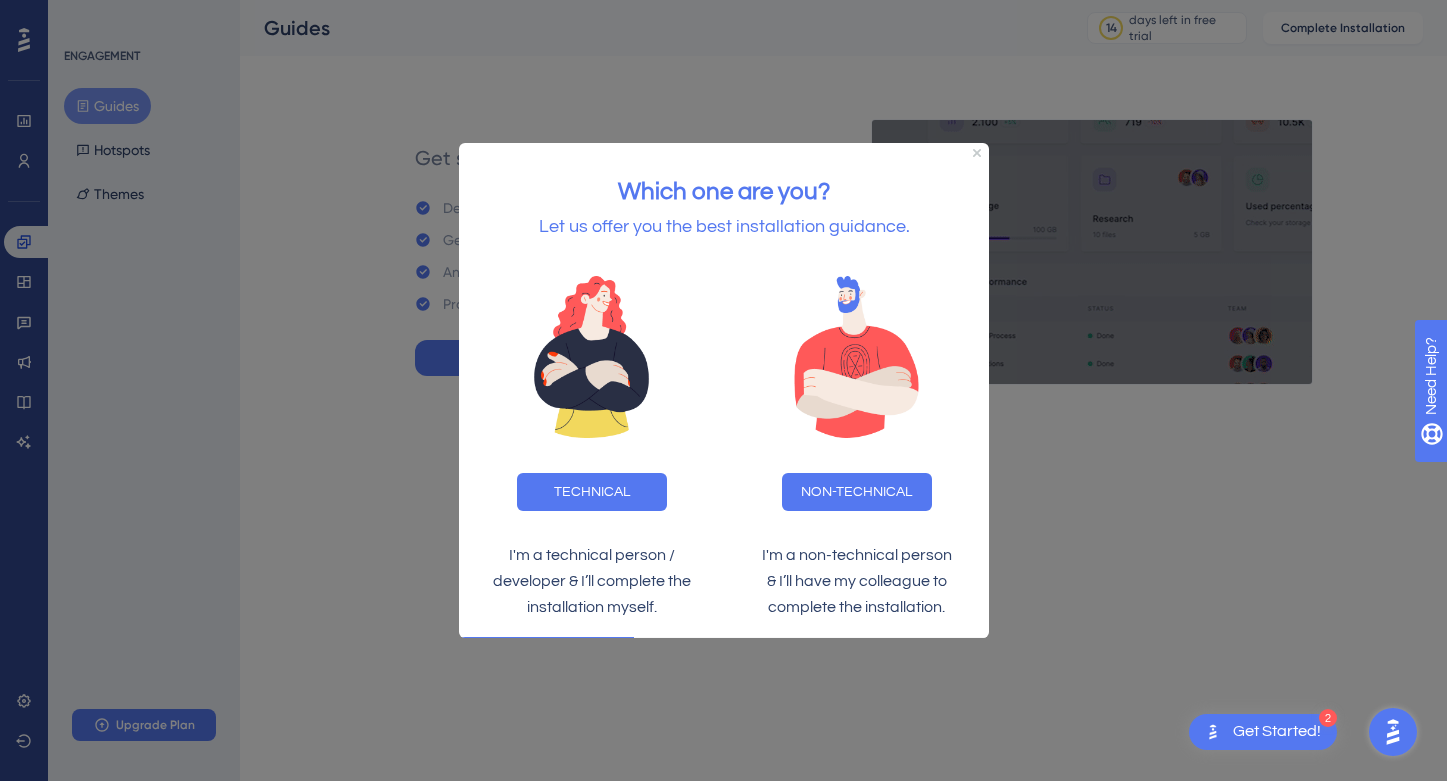 click at bounding box center (723, 390) 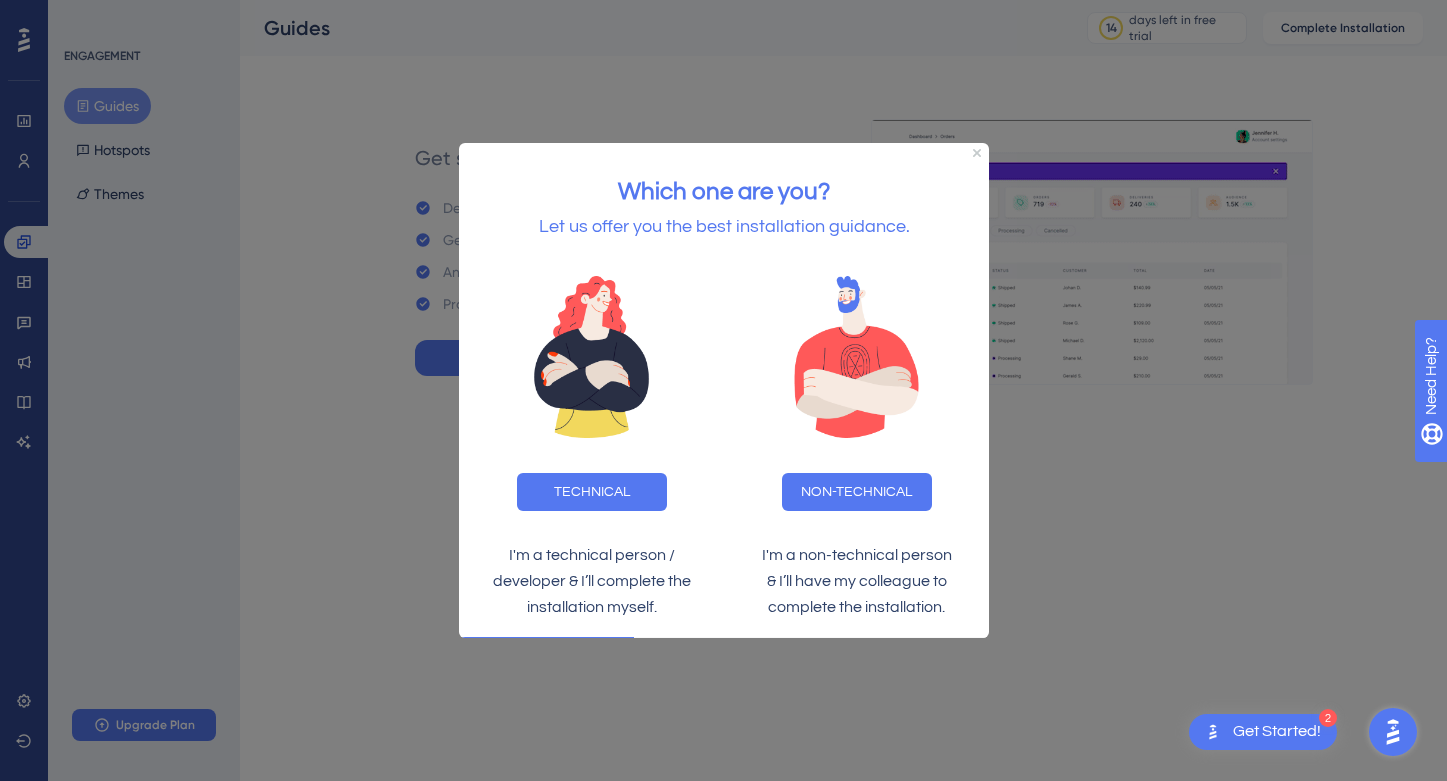 click on "2 Get Started!" at bounding box center [1263, 732] 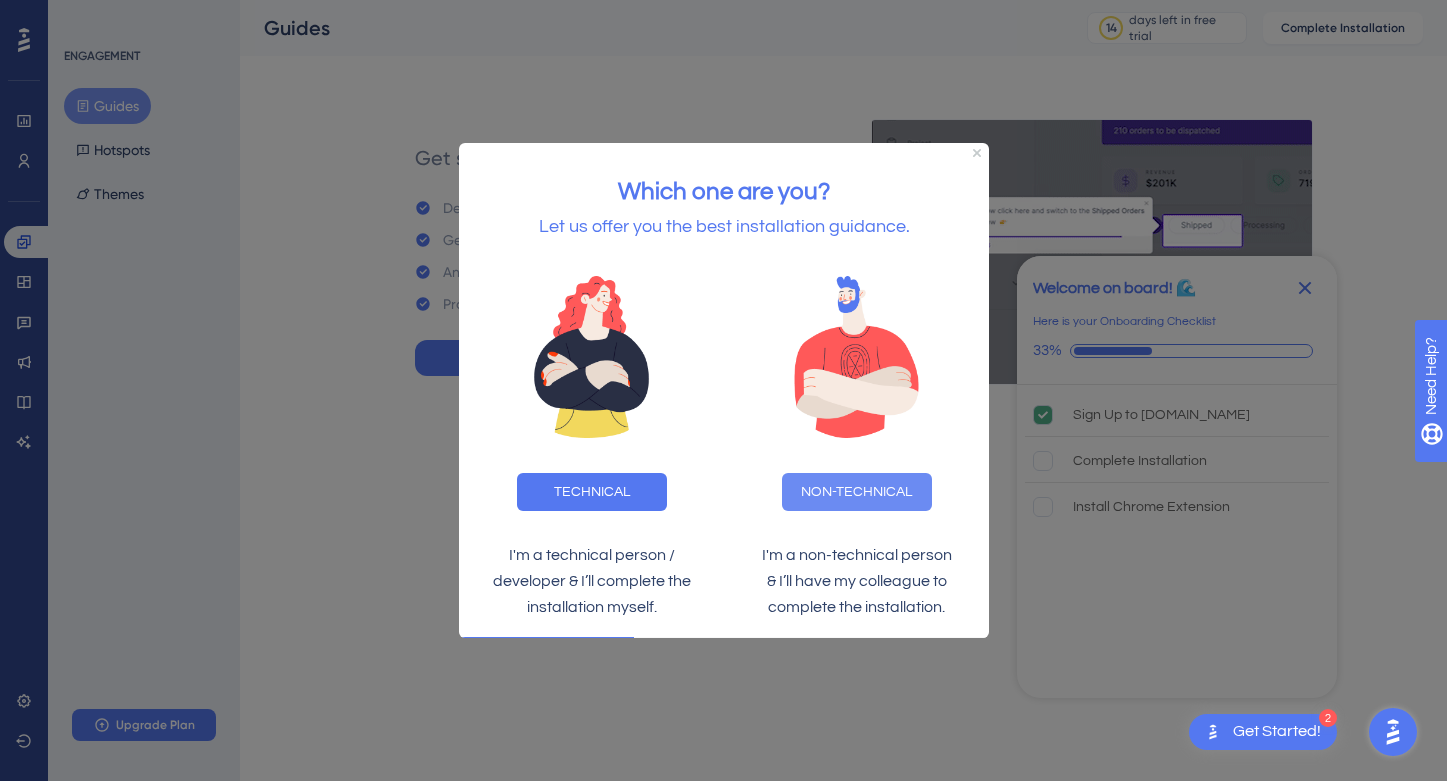 click on "NON-TECHNICAL" at bounding box center (856, 492) 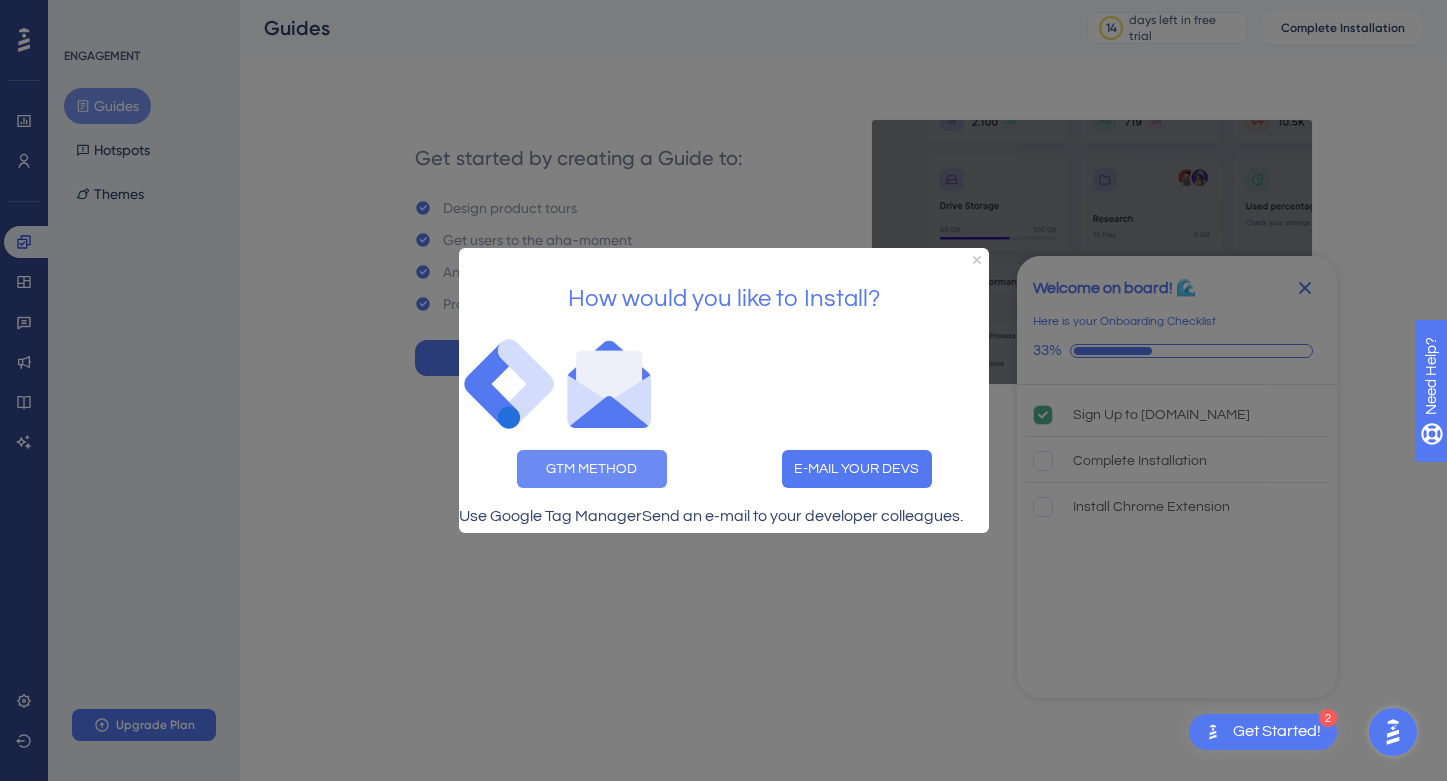 click on "GTM METHOD" at bounding box center [591, 469] 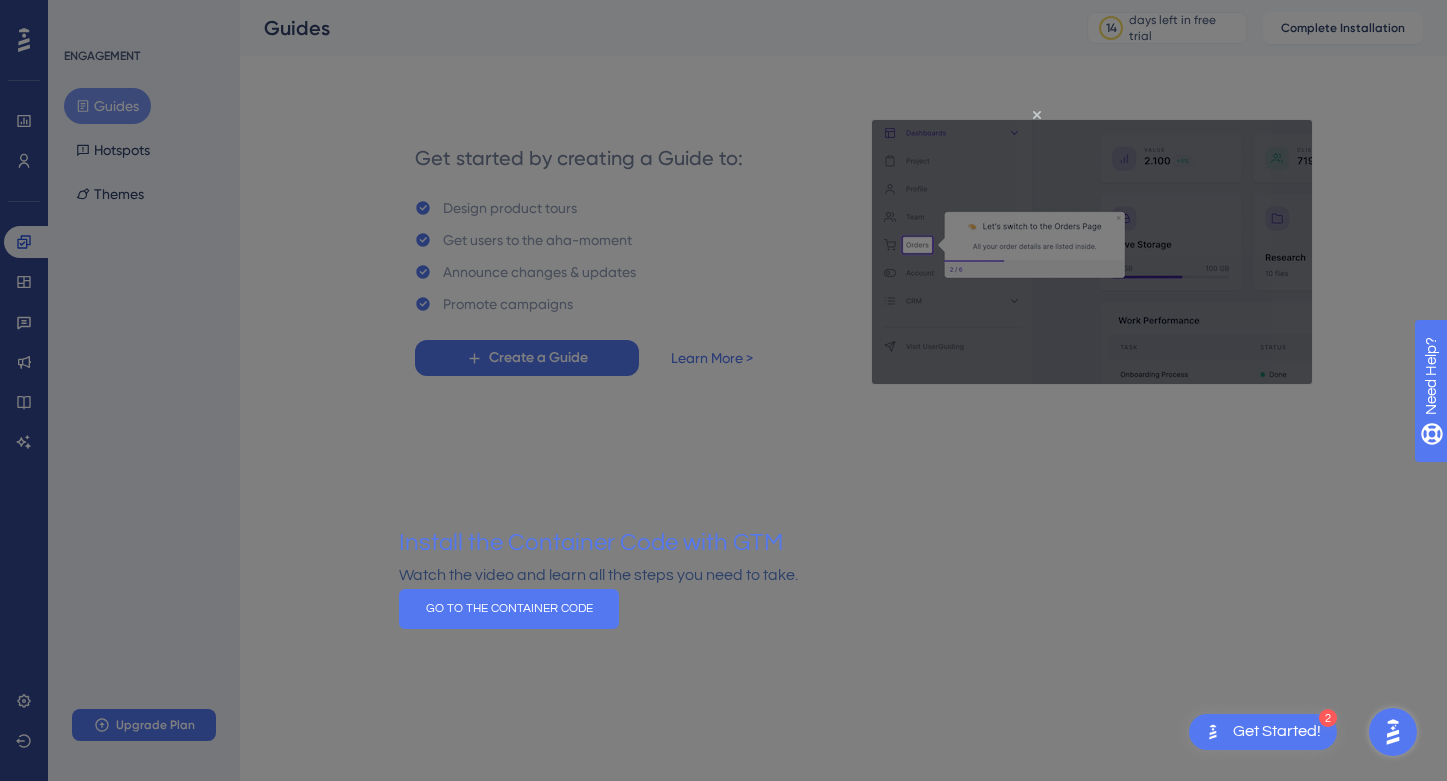 scroll, scrollTop: 0, scrollLeft: 0, axis: both 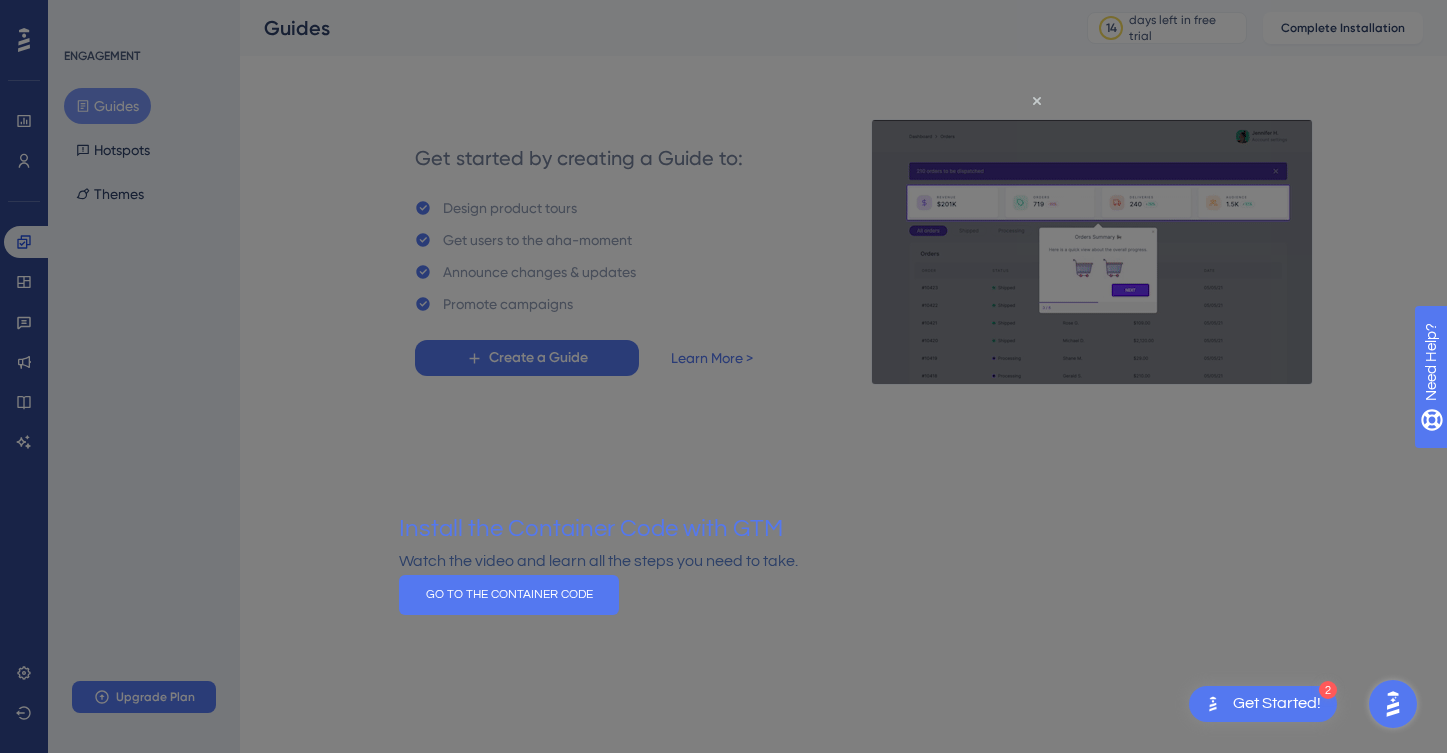 click at bounding box center [723, 376] 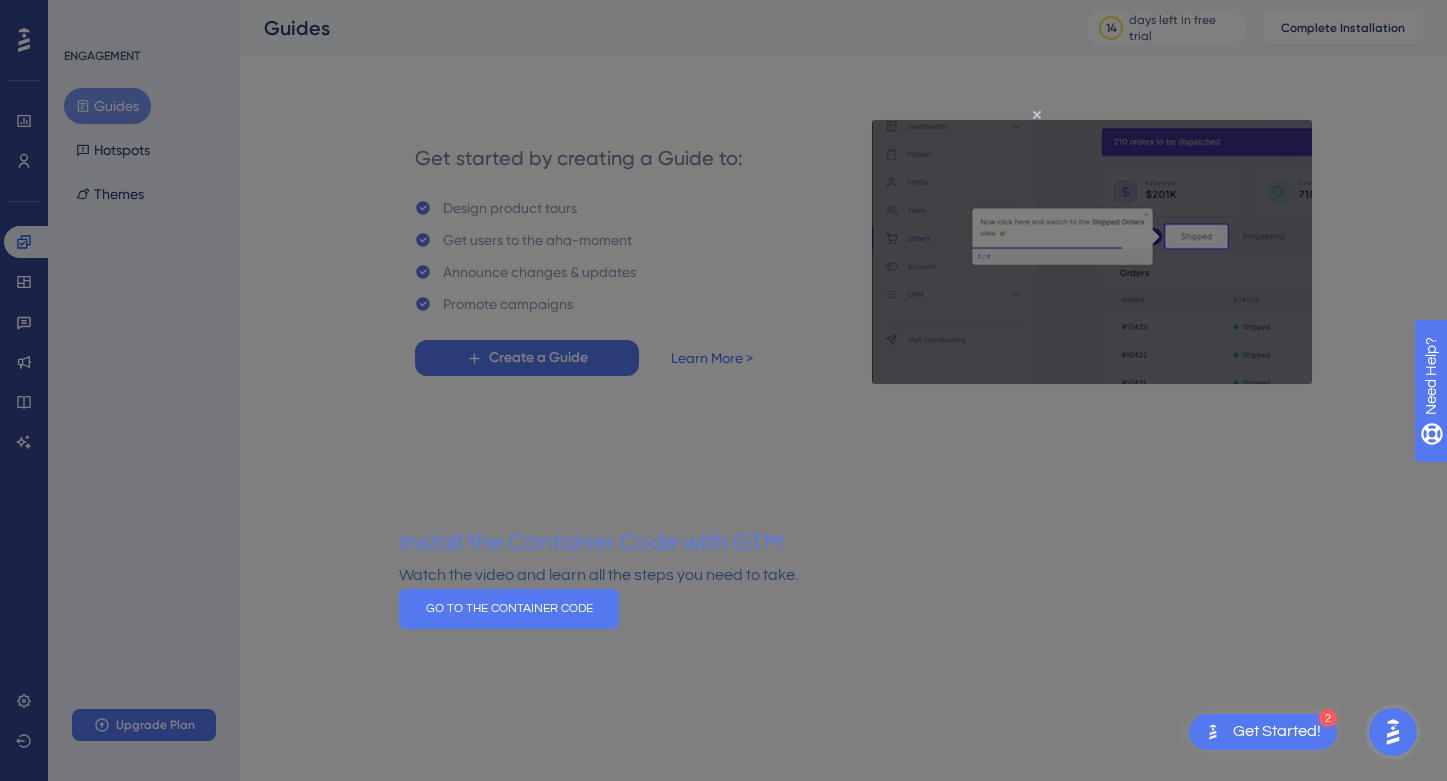 click at bounding box center (723, 390) 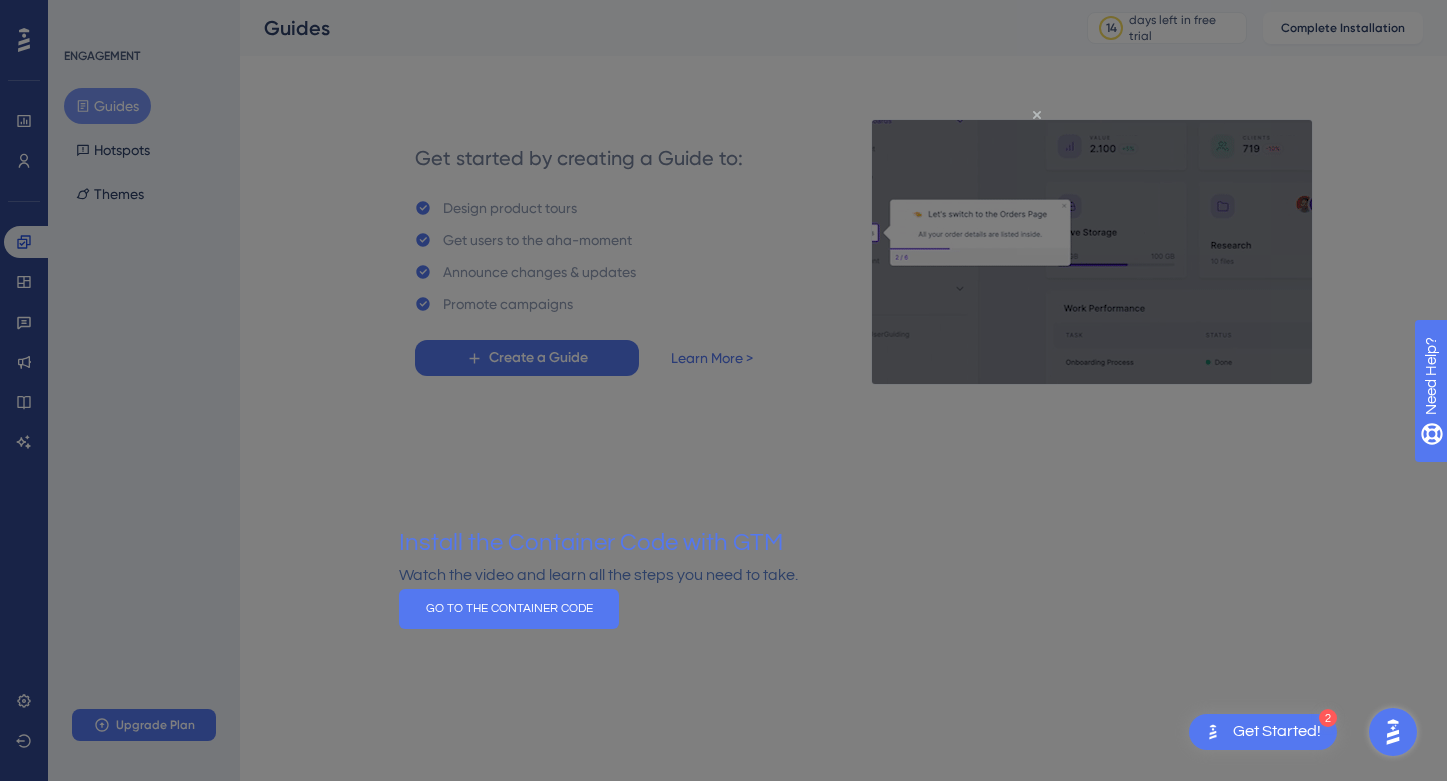 click 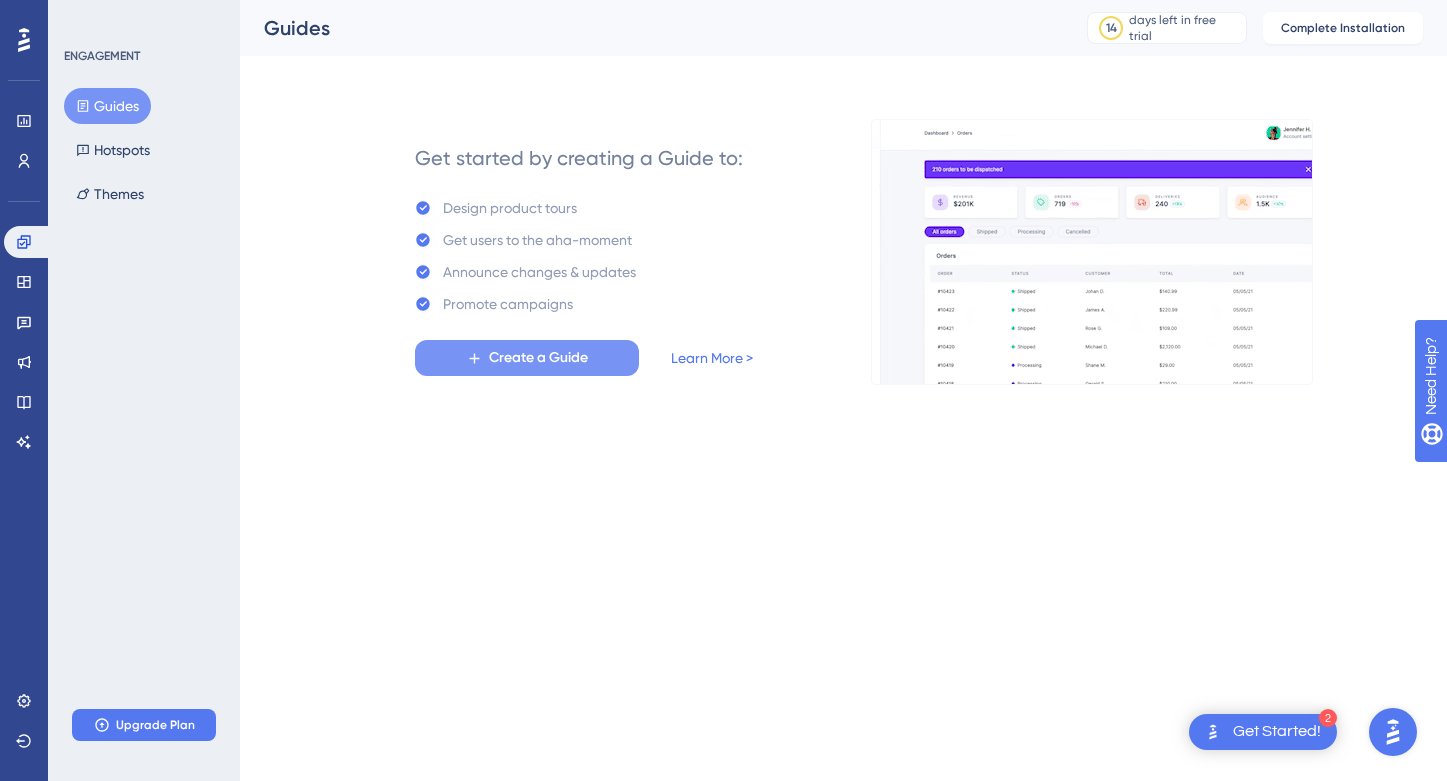 click on "Create a Guide" at bounding box center (538, 358) 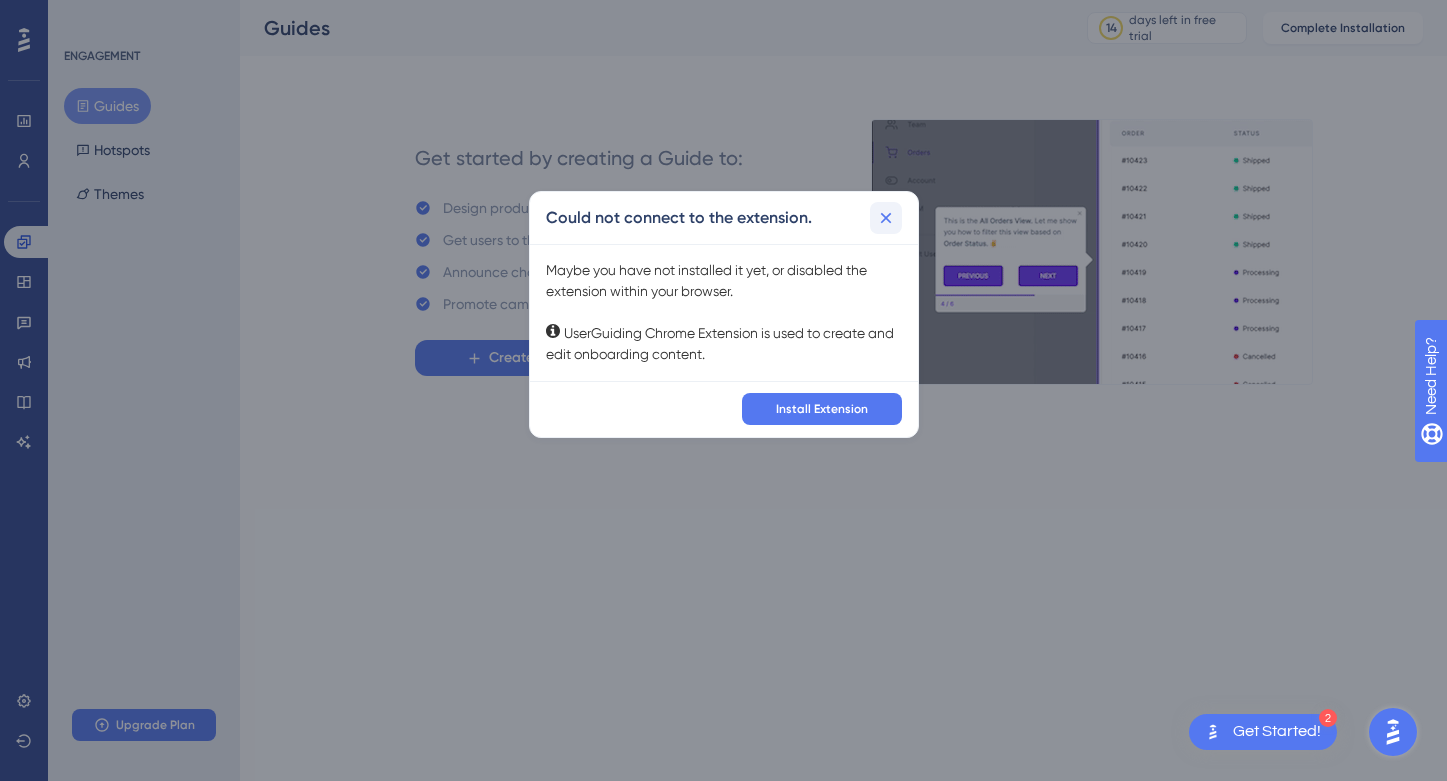 click 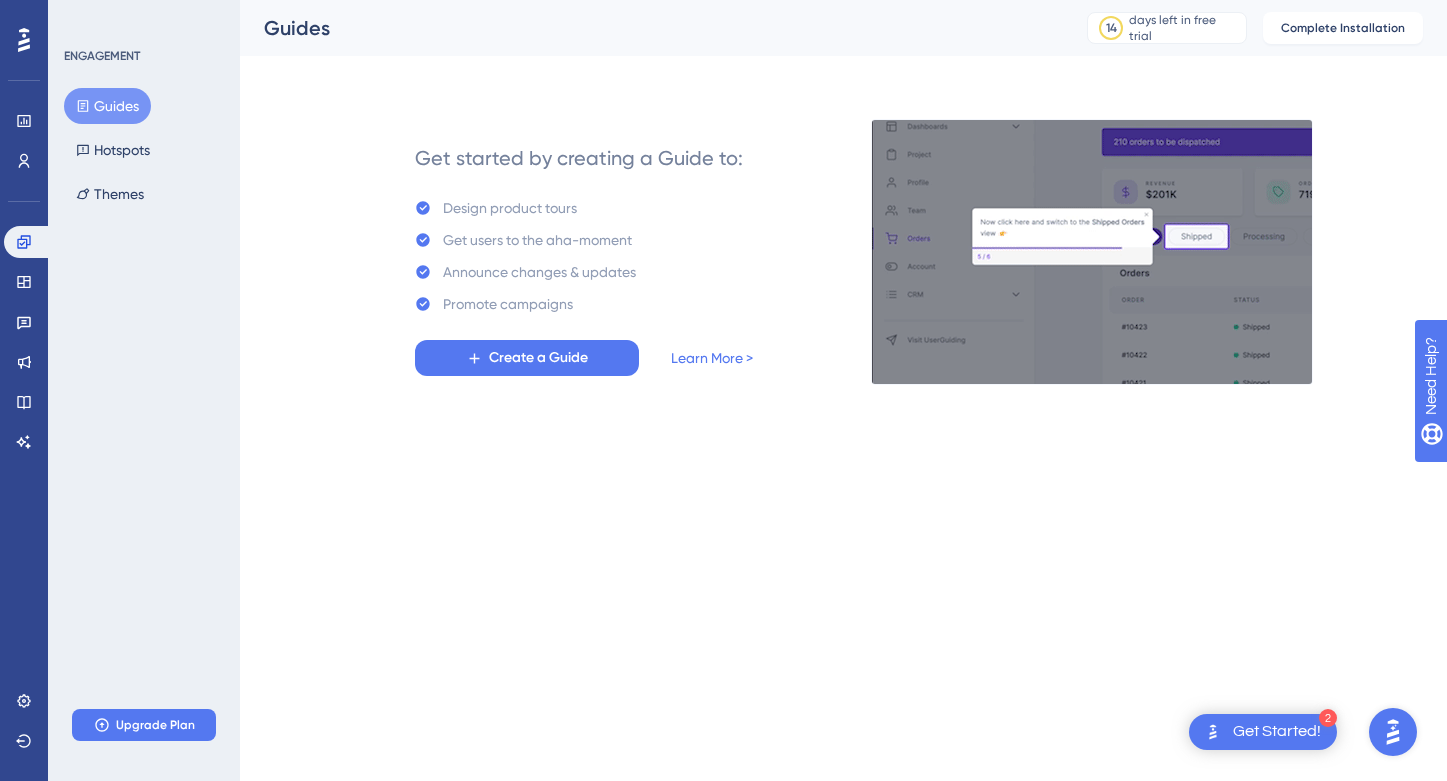 click on "Get Started!" at bounding box center [1277, 732] 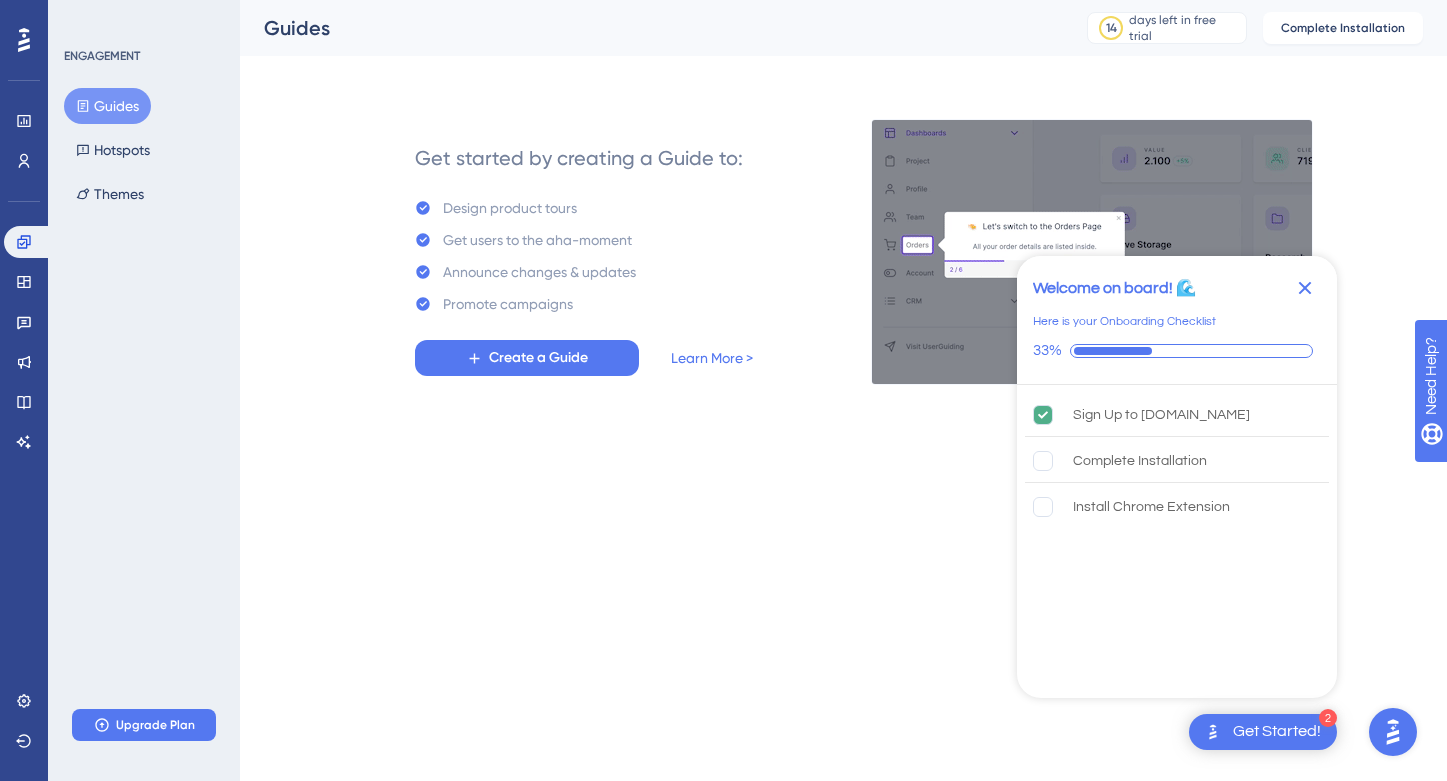 click on "2 Get Started! Welcome on board! 🌊 Here is your Onboarding Checklist 33% Sign Up to [DOMAIN_NAME] Complete Installation Install Chrome Extension Checklist Completed Congratulations!
Performance Users Engagement Widgets Feedback Product Updates Knowledge Base AI Assistant Settings Logout ENGAGEMENT Guides Hotspots Themes Upgrade Plan Guides 14 days left in free trial Click to see  upgrade options Complete Installation Get started by creating a Guide to: Design product tours Get users to the aha-moment Announce changes & updates Promote campaigns Create a Guide Learn More >" at bounding box center [723, 0] 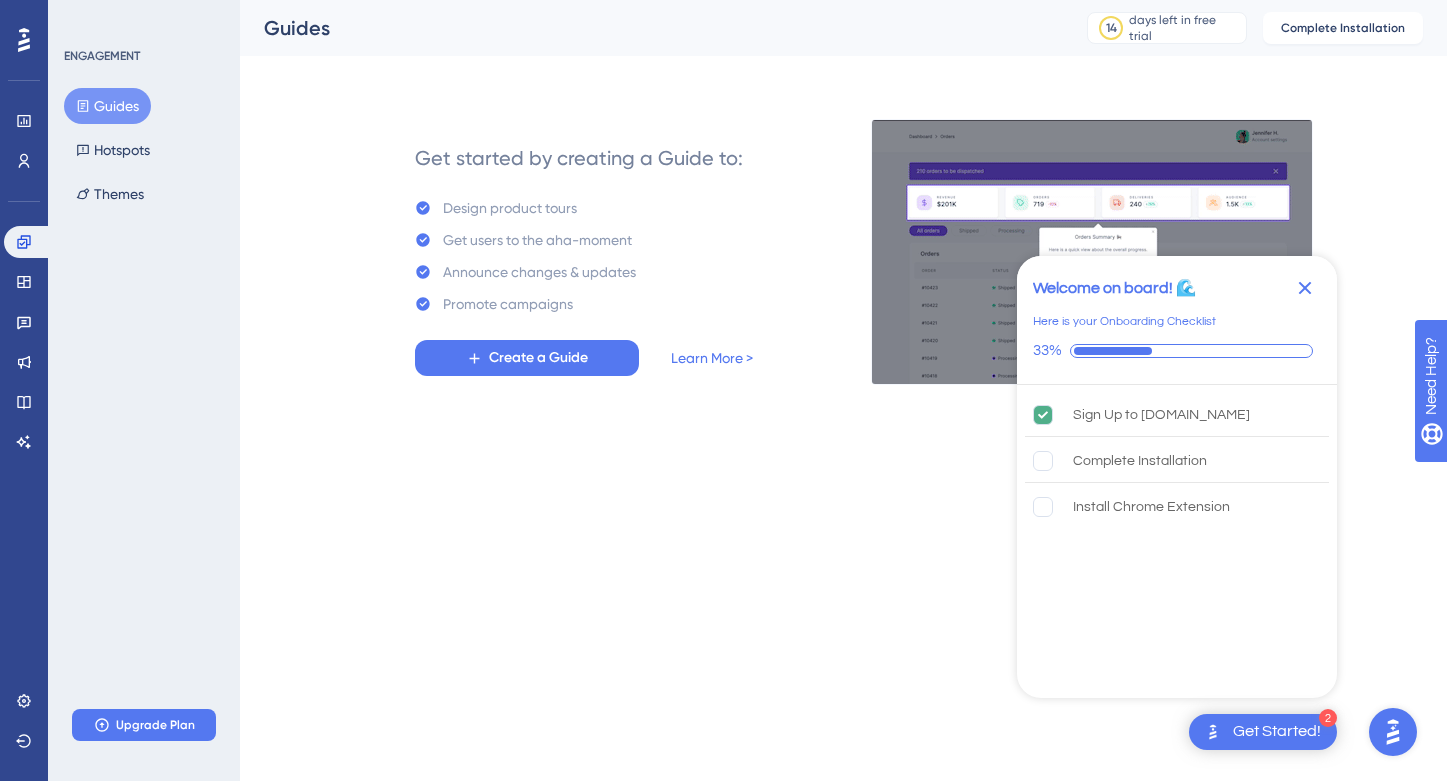 click 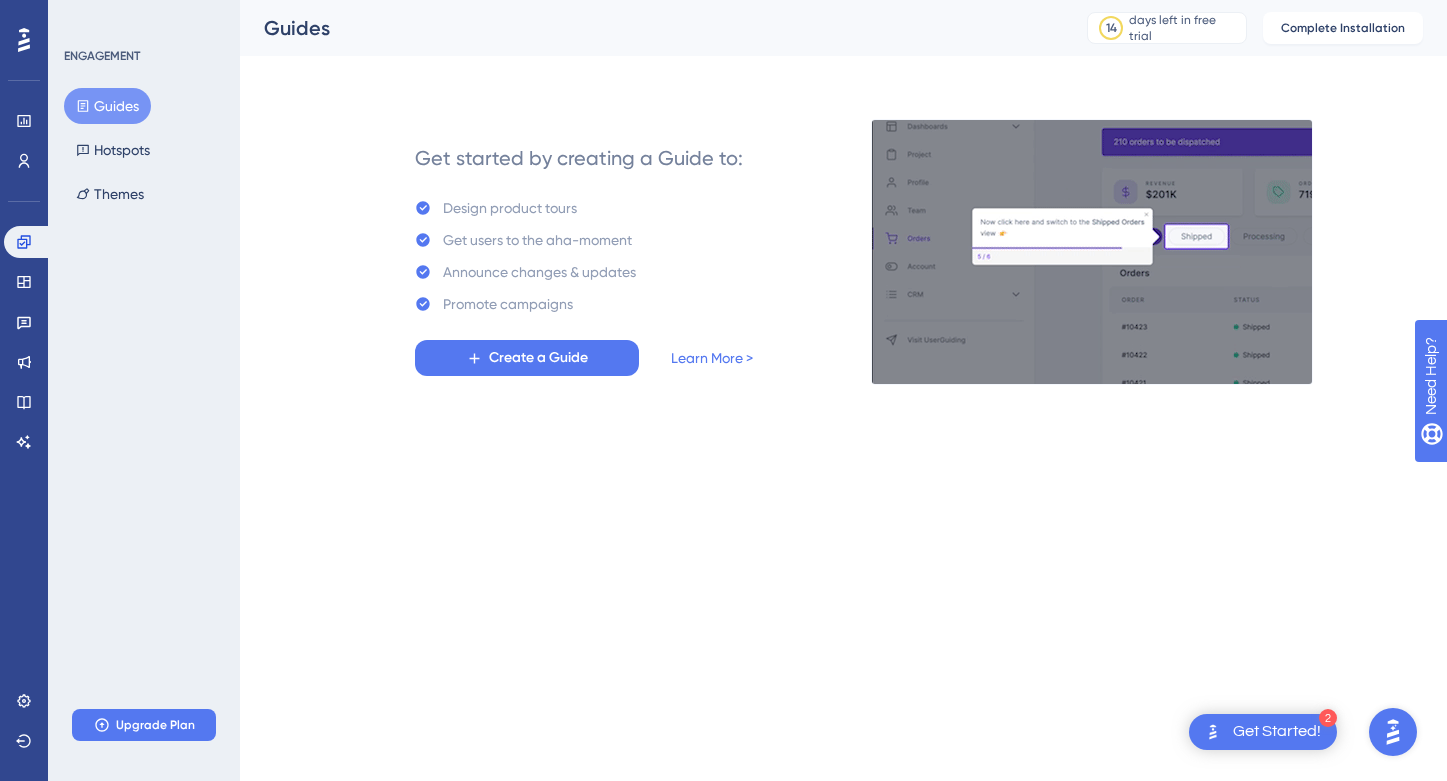 click 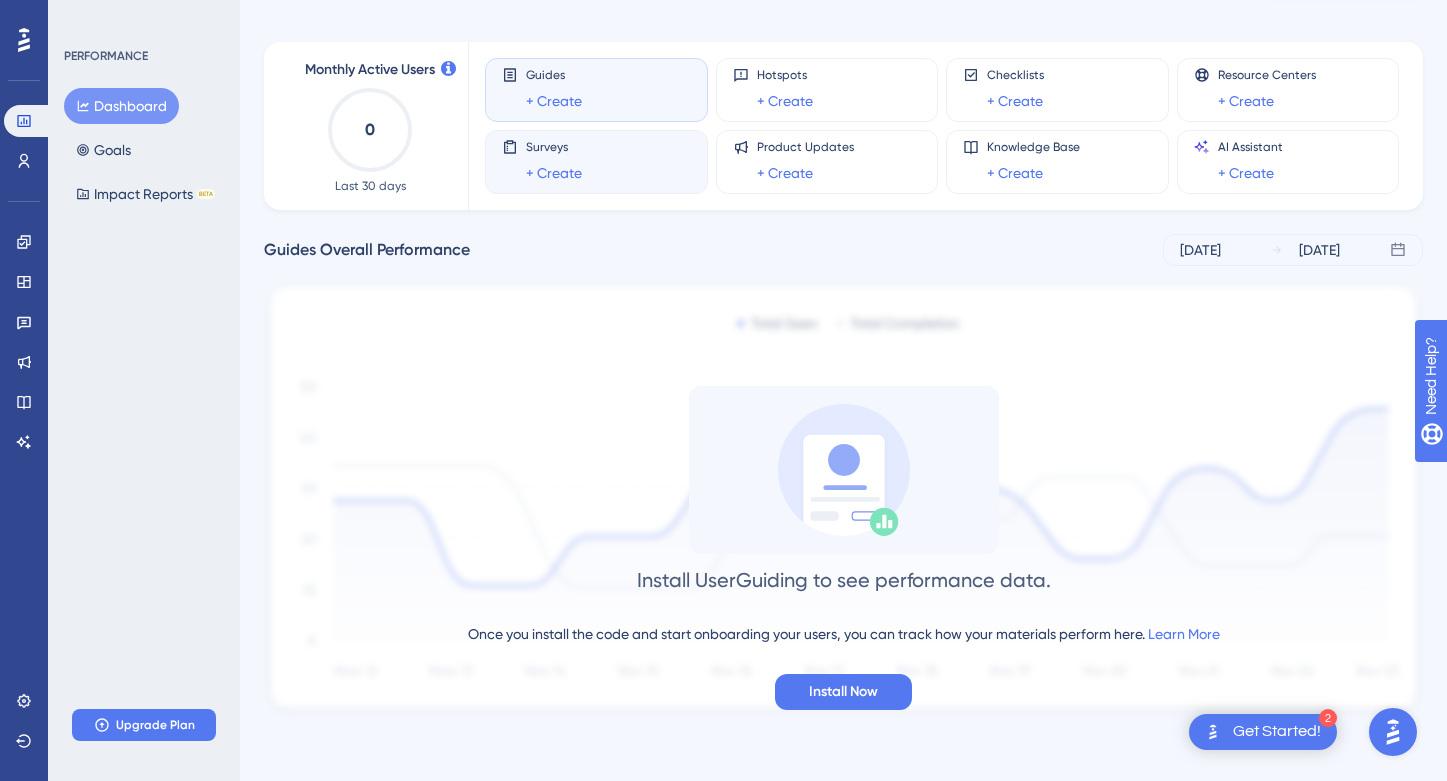 scroll, scrollTop: 70, scrollLeft: 0, axis: vertical 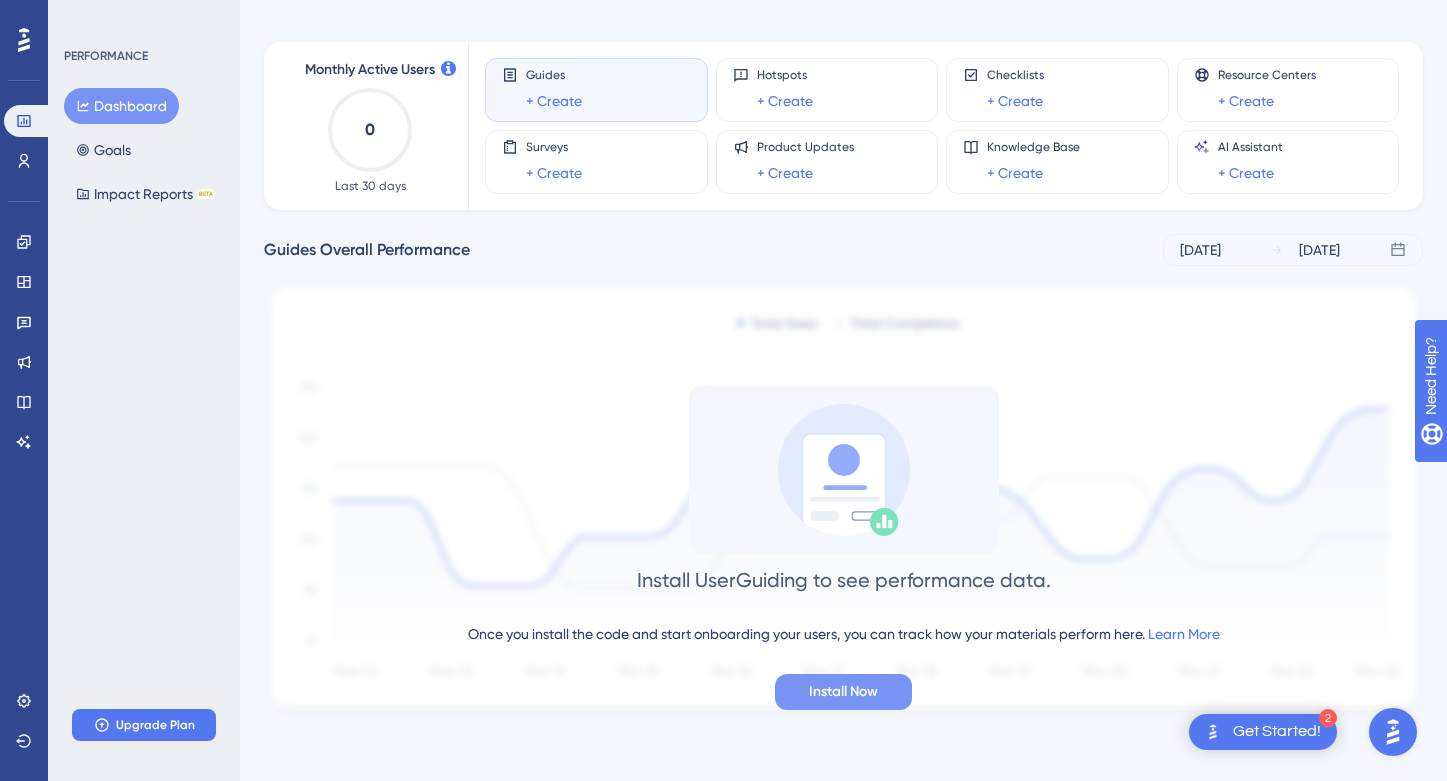 click on "Install Now" at bounding box center (843, 692) 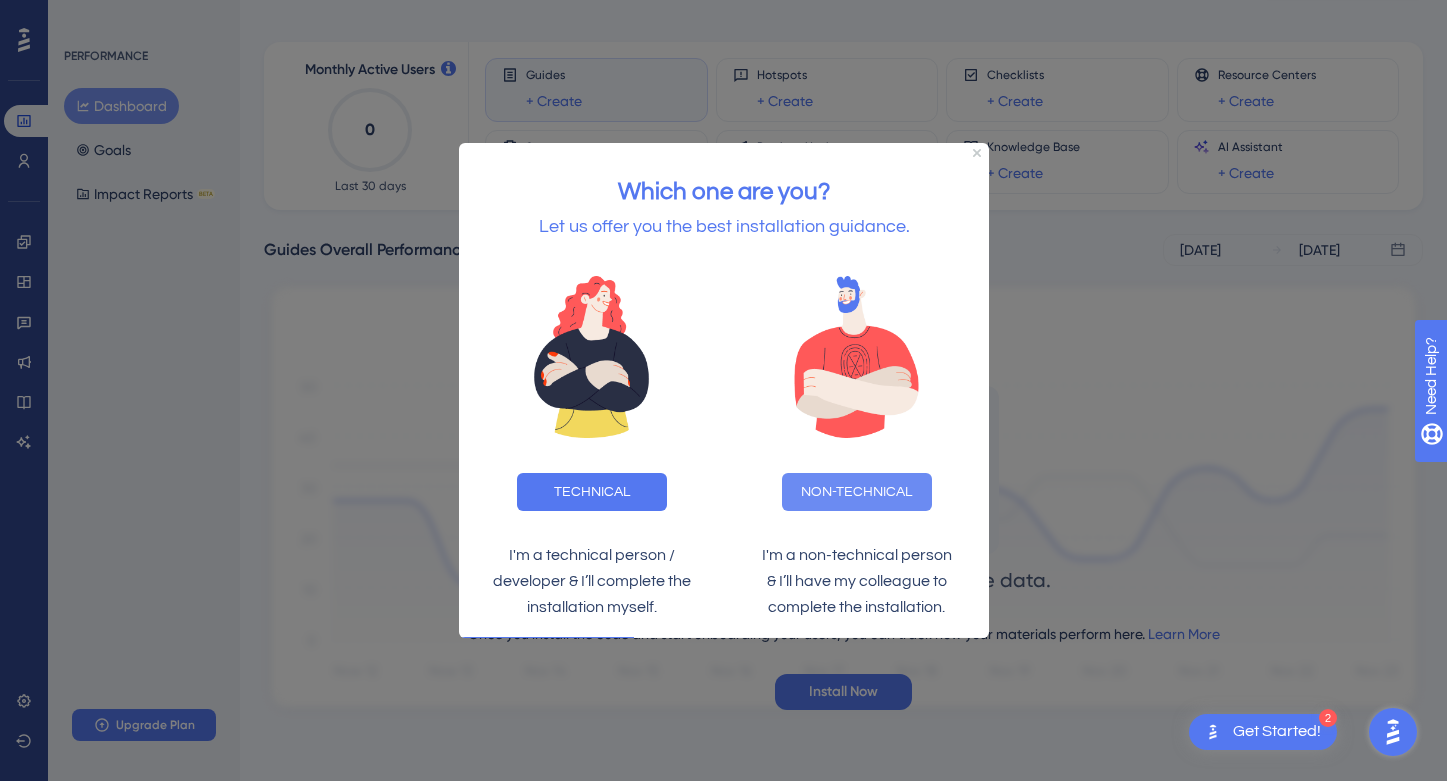scroll, scrollTop: 0, scrollLeft: 0, axis: both 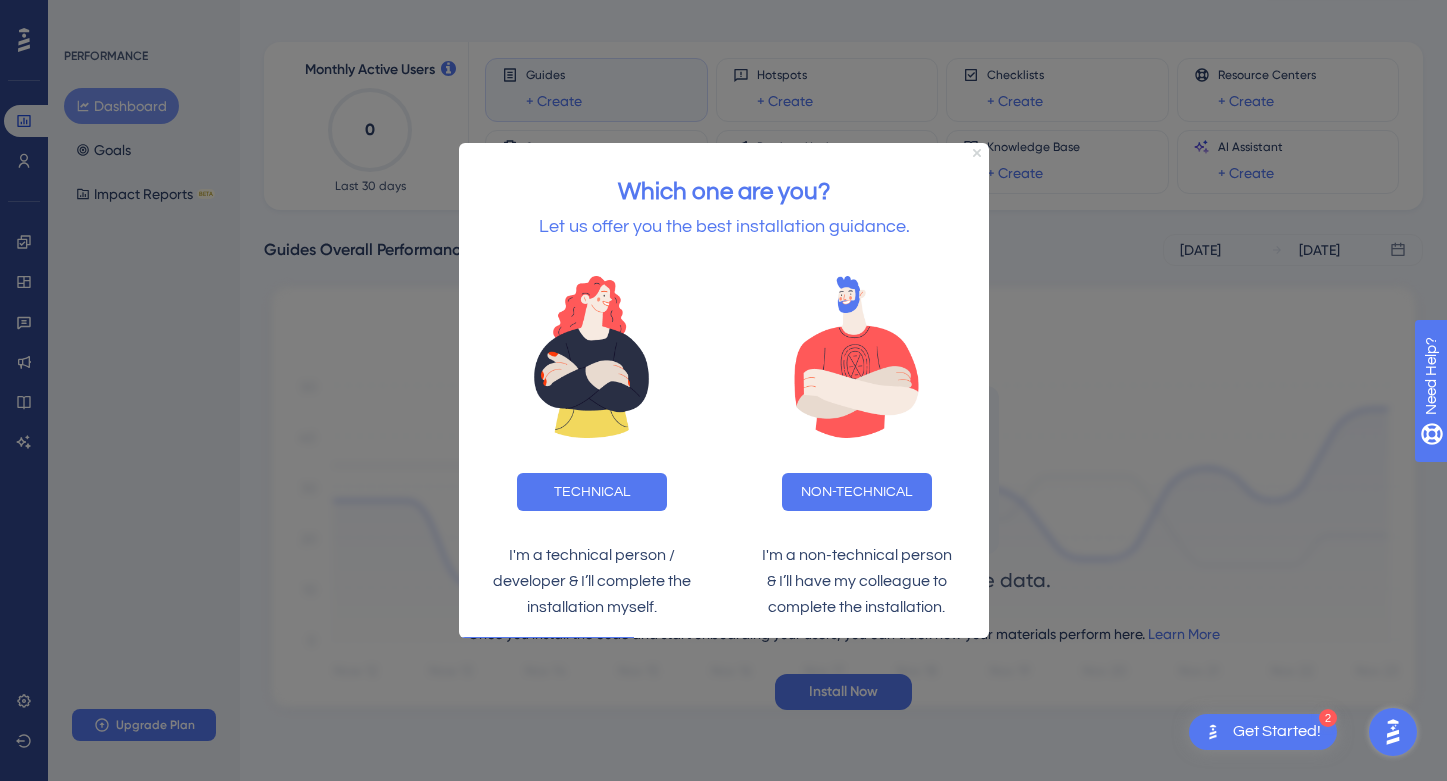 click 